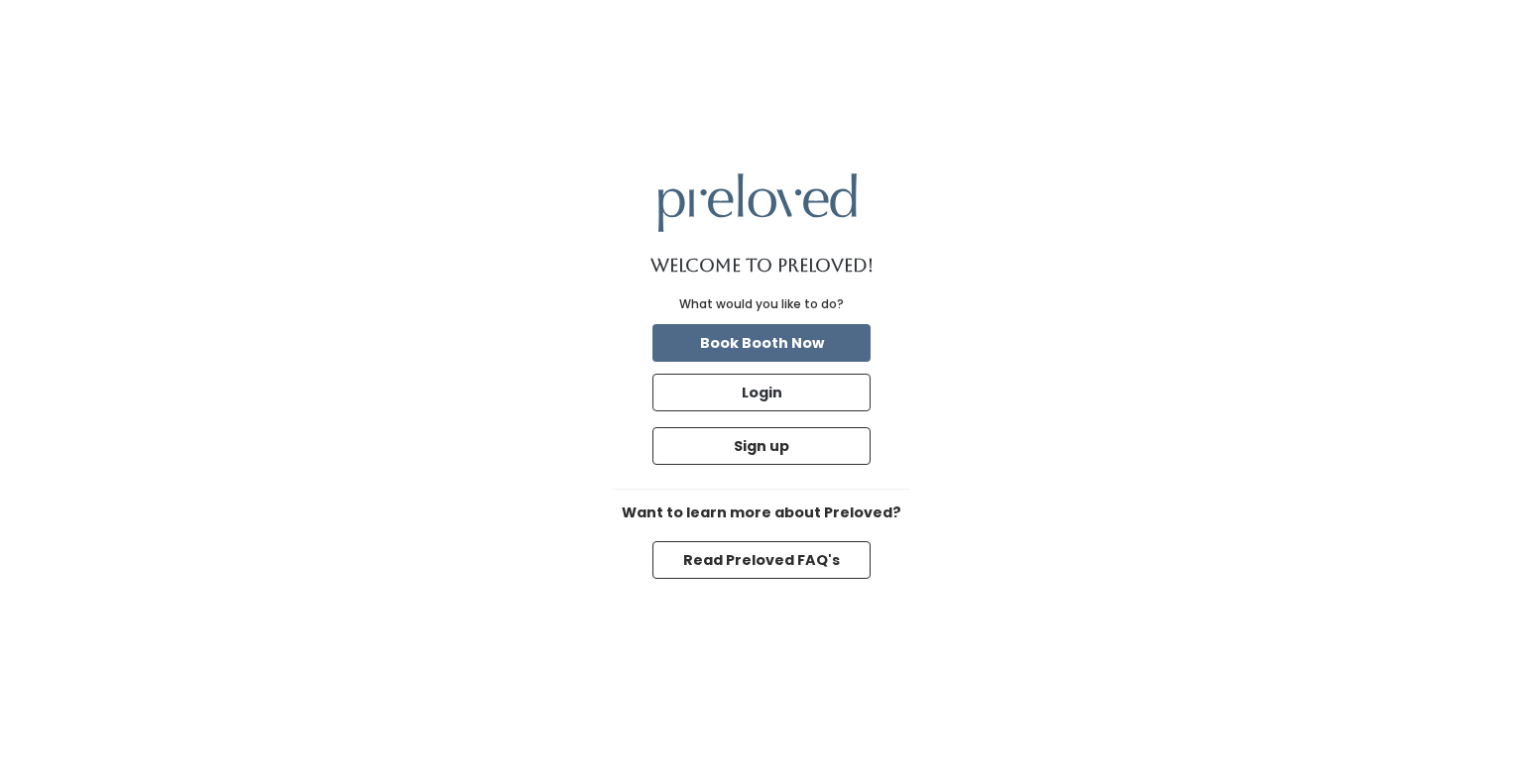 scroll, scrollTop: 0, scrollLeft: 0, axis: both 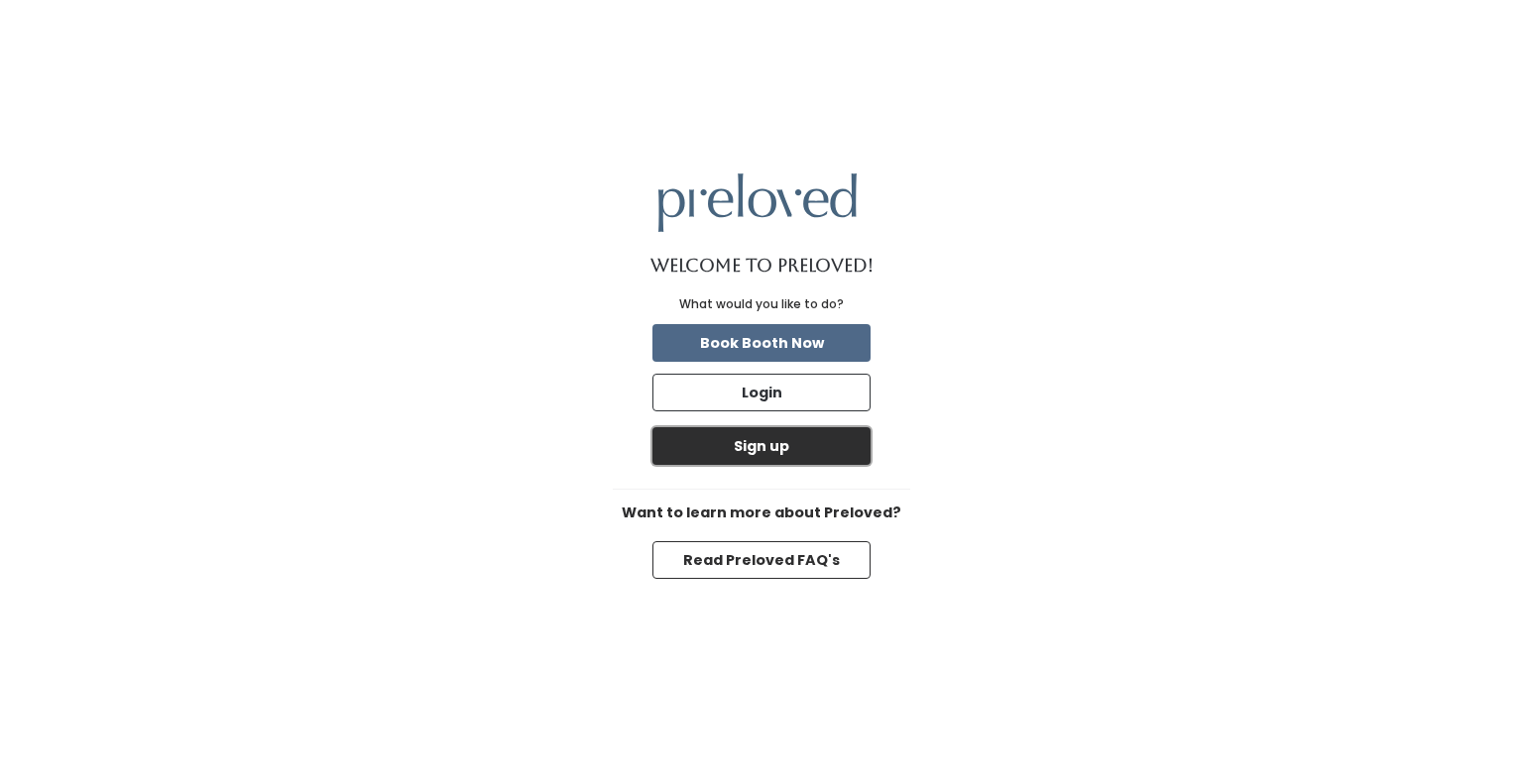 click on "Sign up" at bounding box center (762, 446) 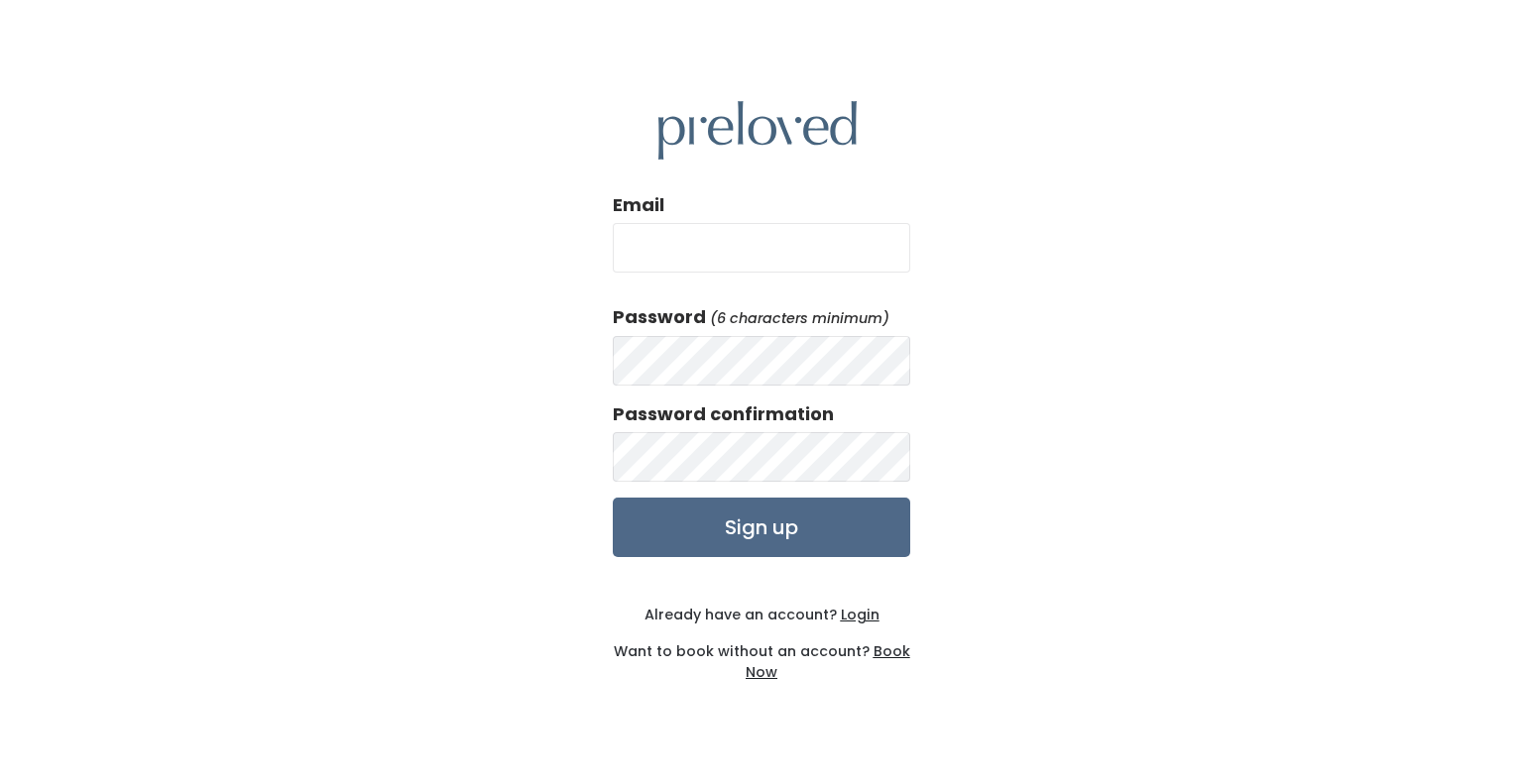 scroll, scrollTop: 0, scrollLeft: 0, axis: both 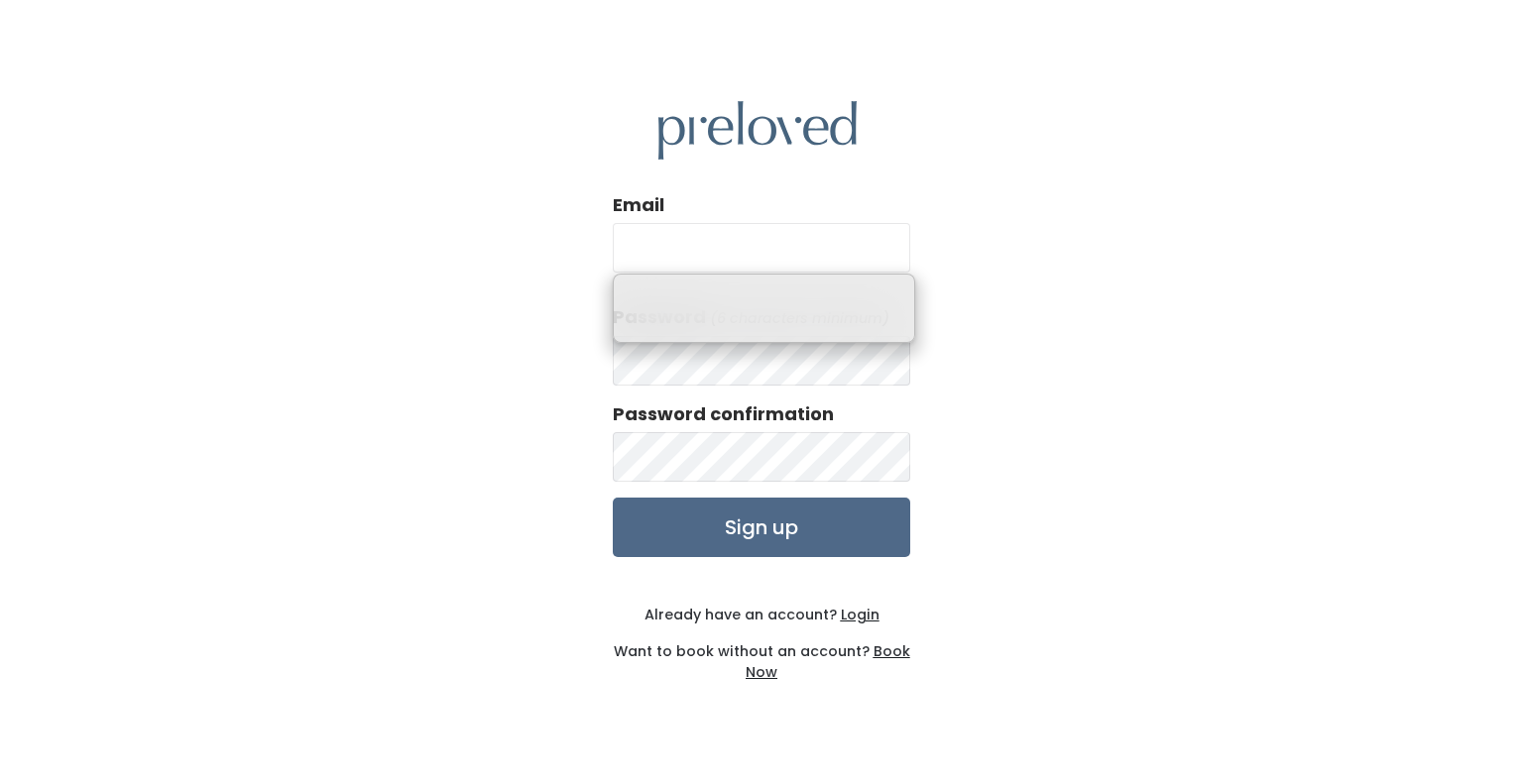 click on "Email" at bounding box center [762, 248] 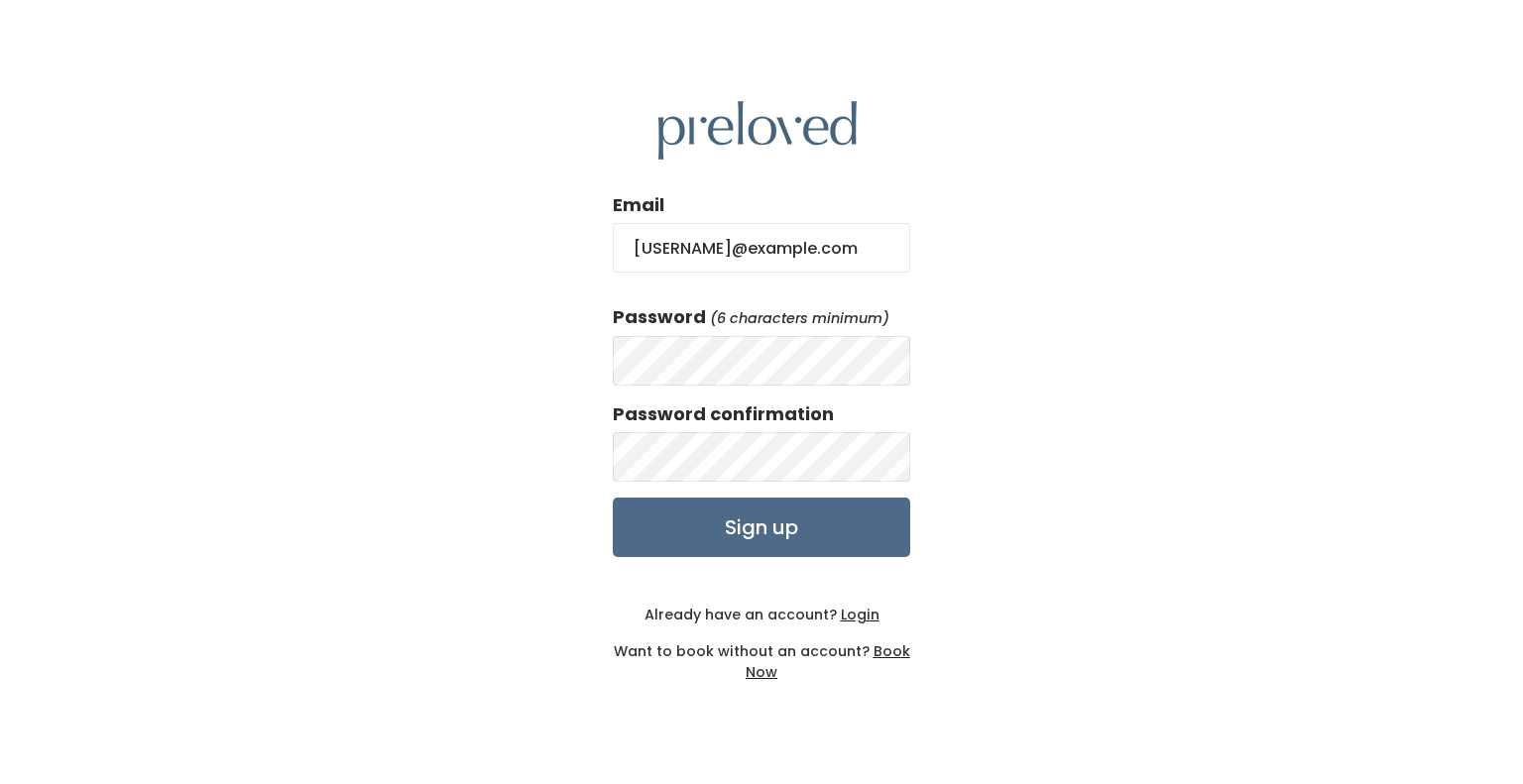 type on "courtneylhill@gmail.com" 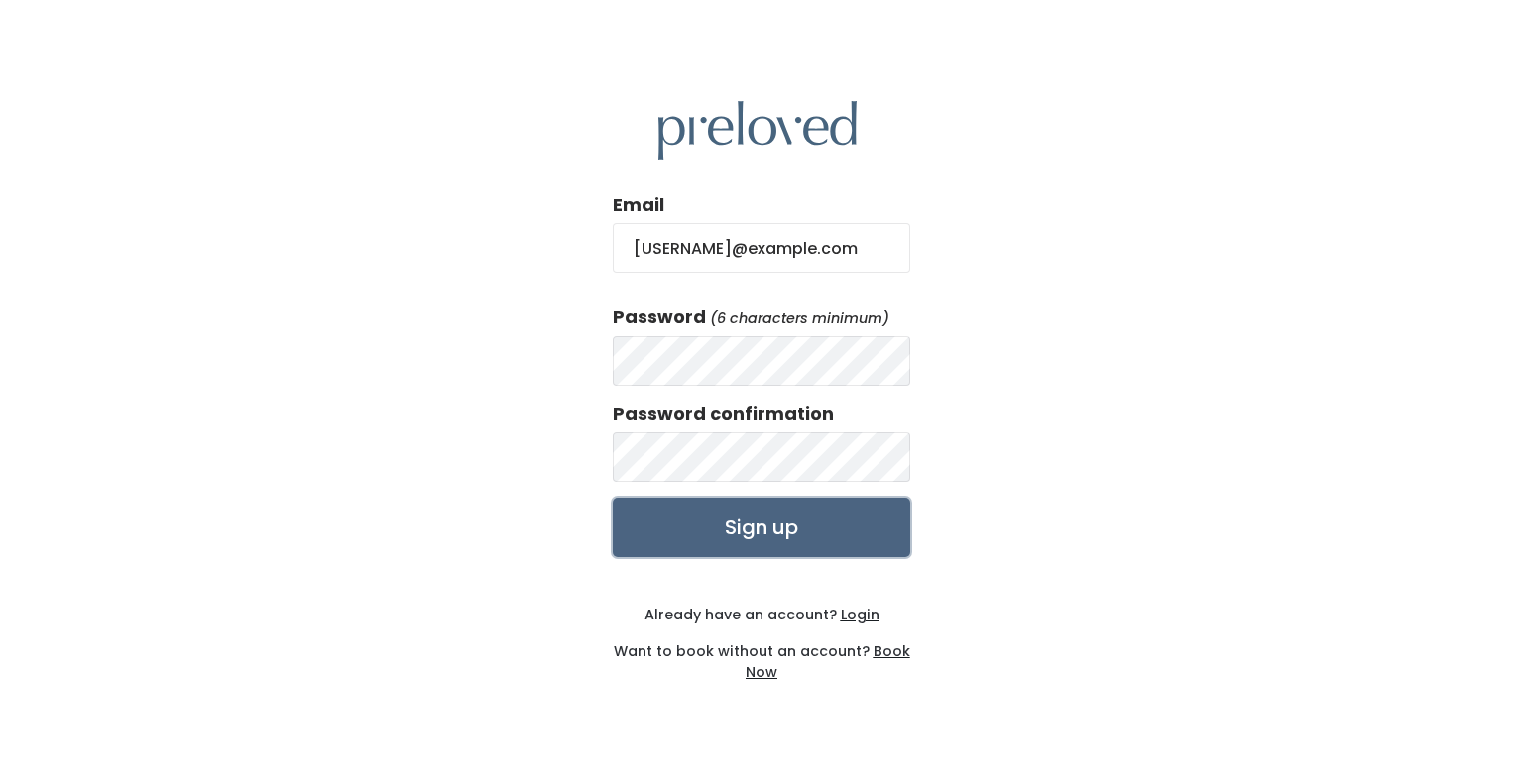 click on "Sign up" at bounding box center (762, 527) 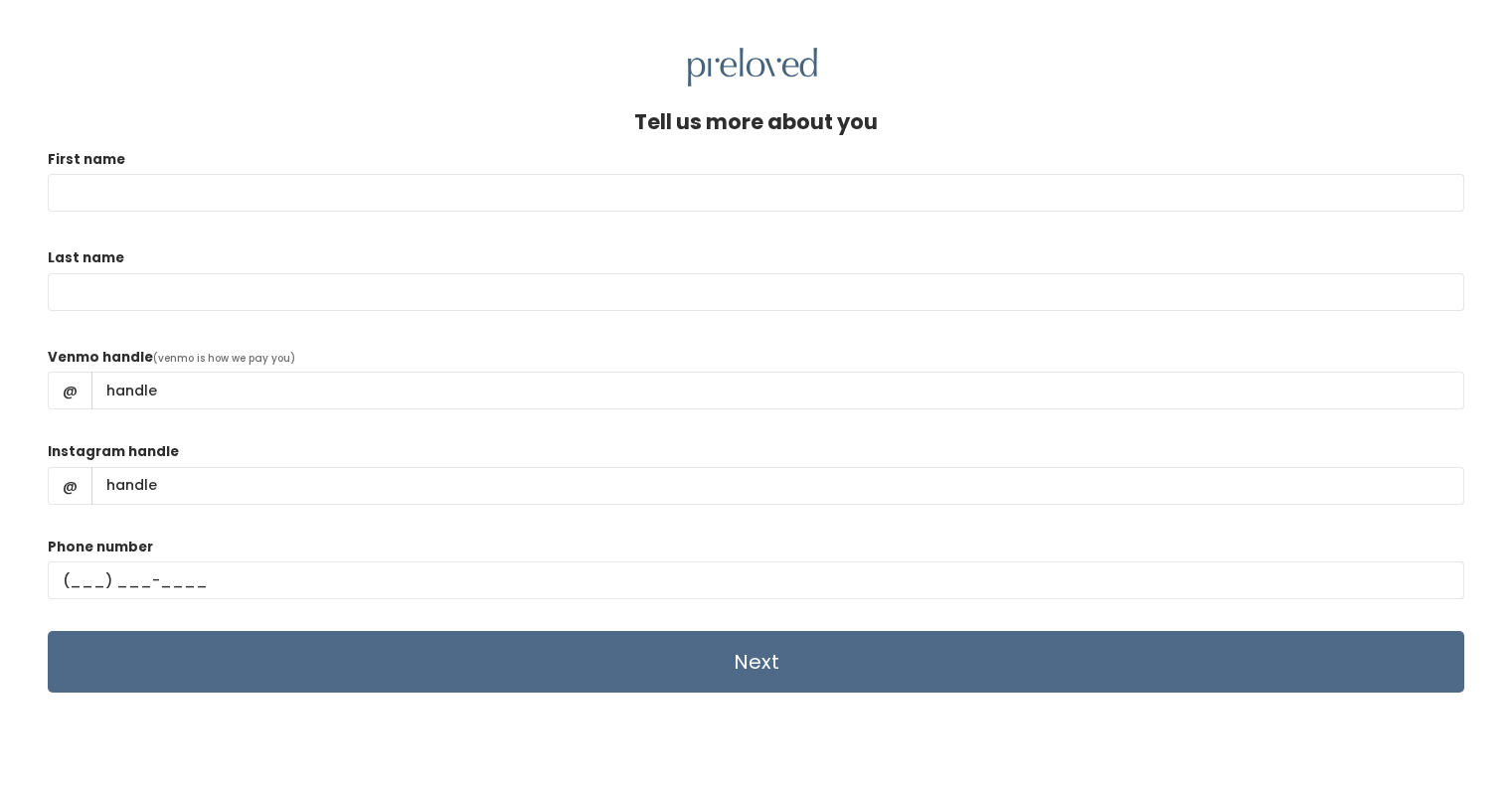 scroll, scrollTop: 0, scrollLeft: 0, axis: both 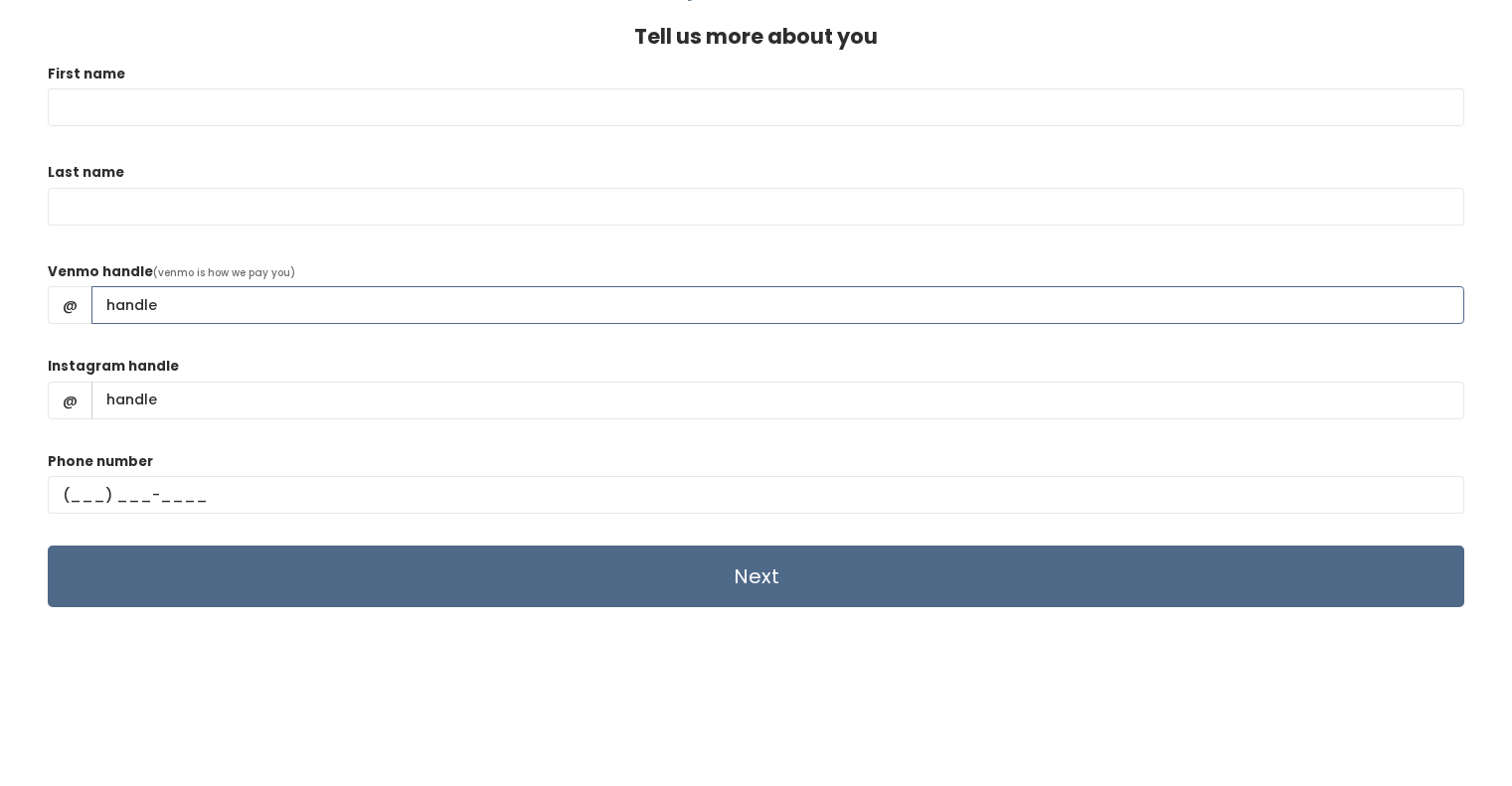 click on "Venmo handle" at bounding box center (777, 305) 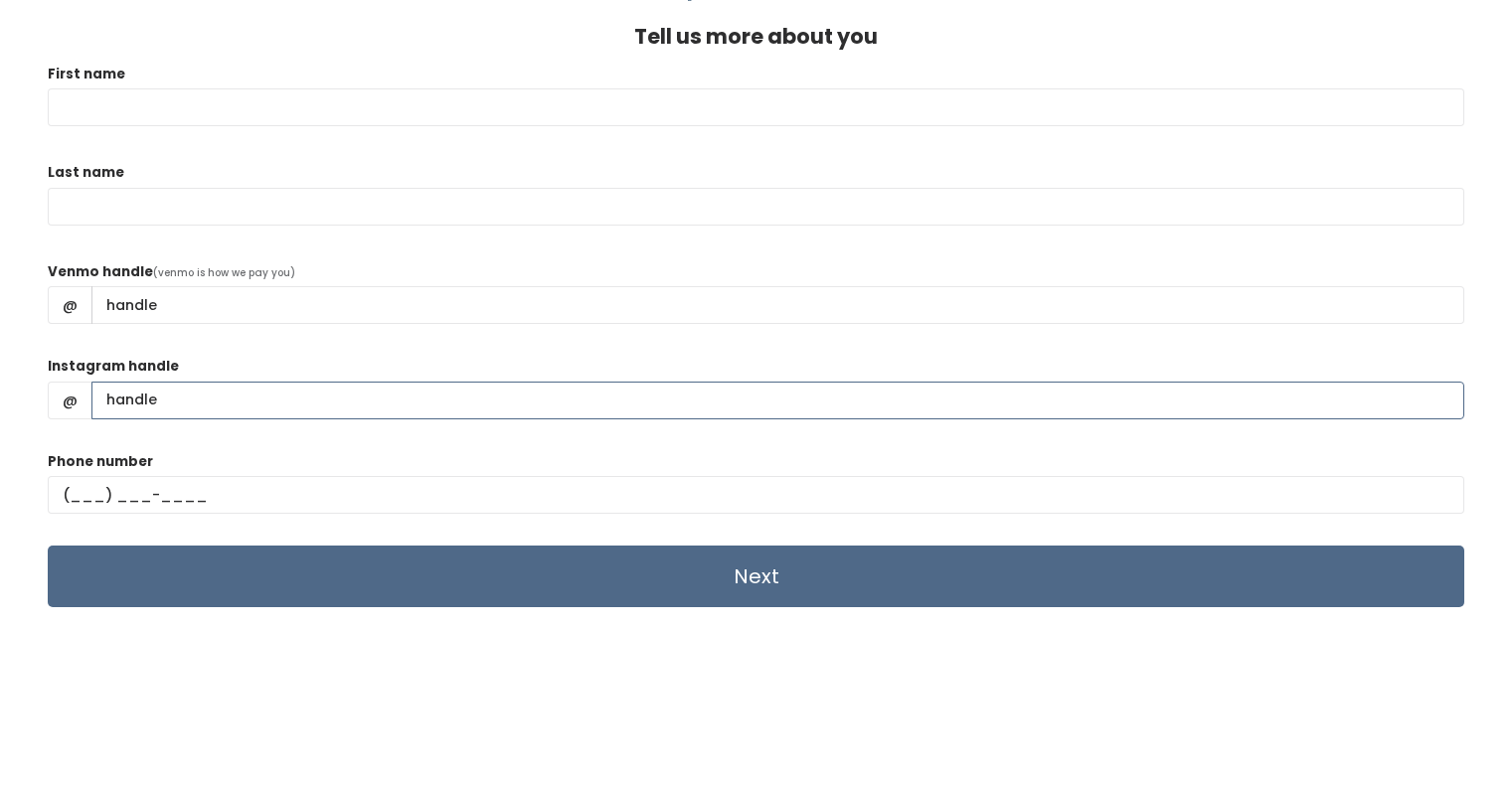 click on "Instagram handle" at bounding box center (777, 400) 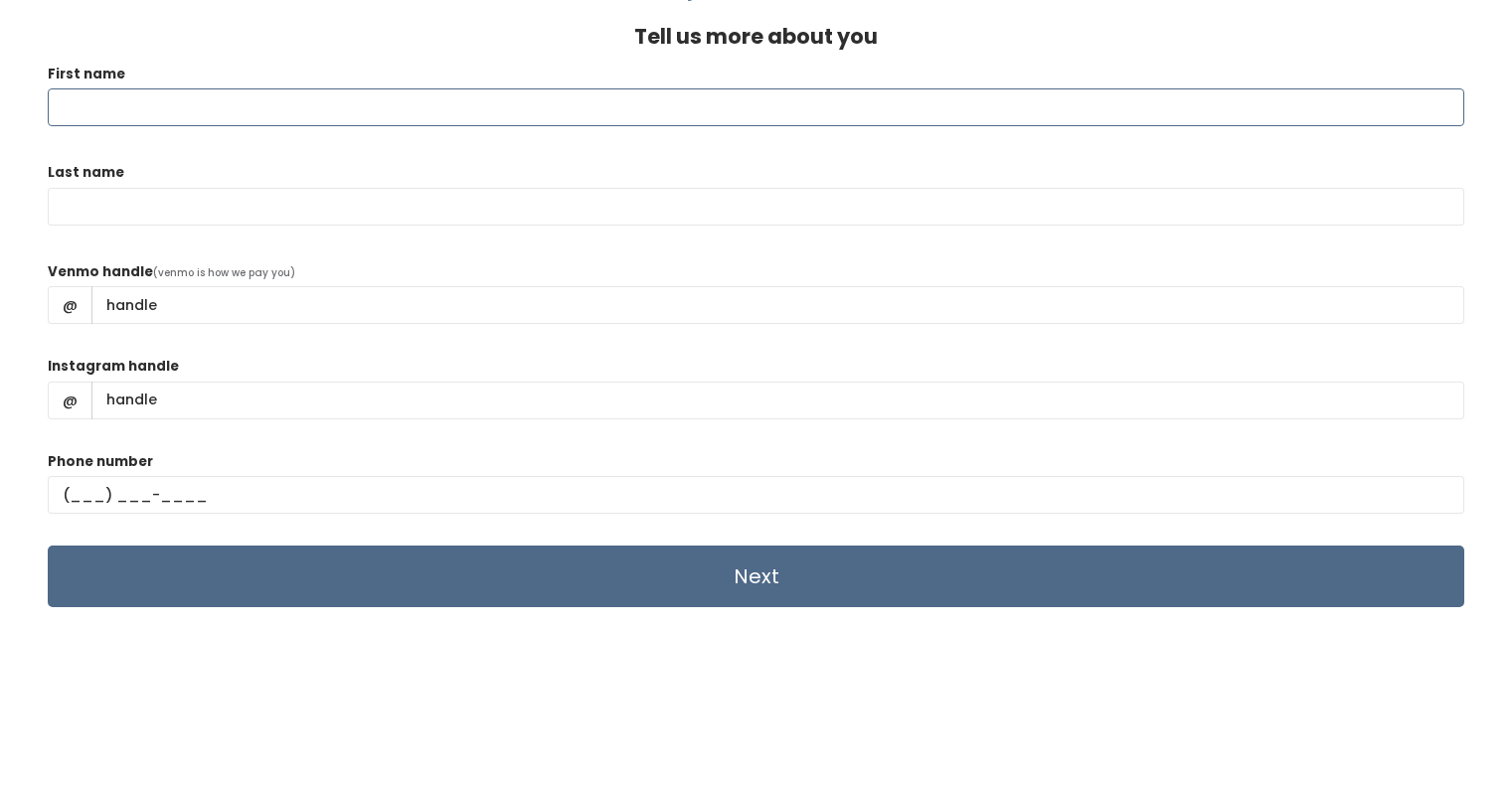 click on "First name" at bounding box center [756, 107] 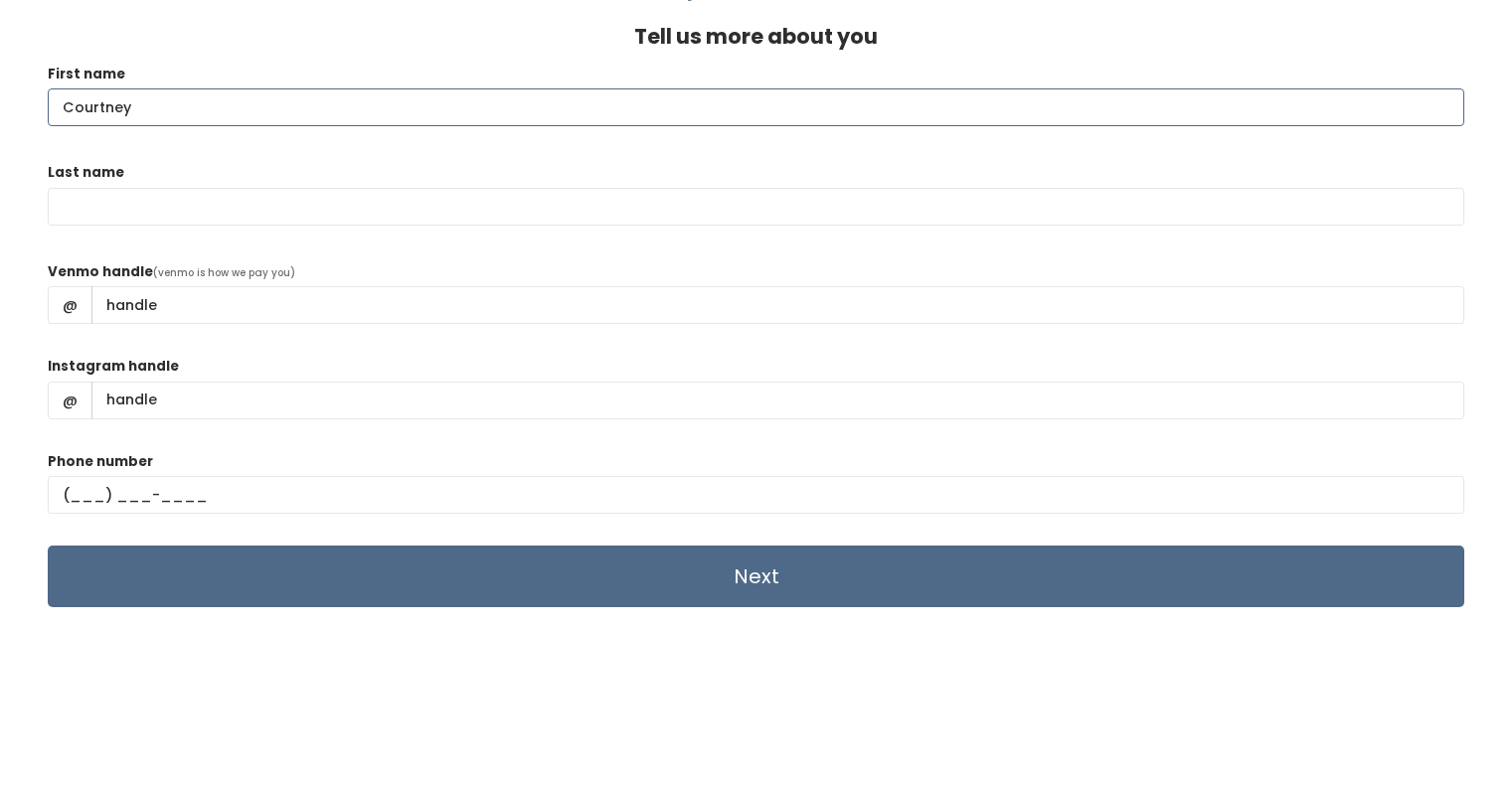 type on "Courtney" 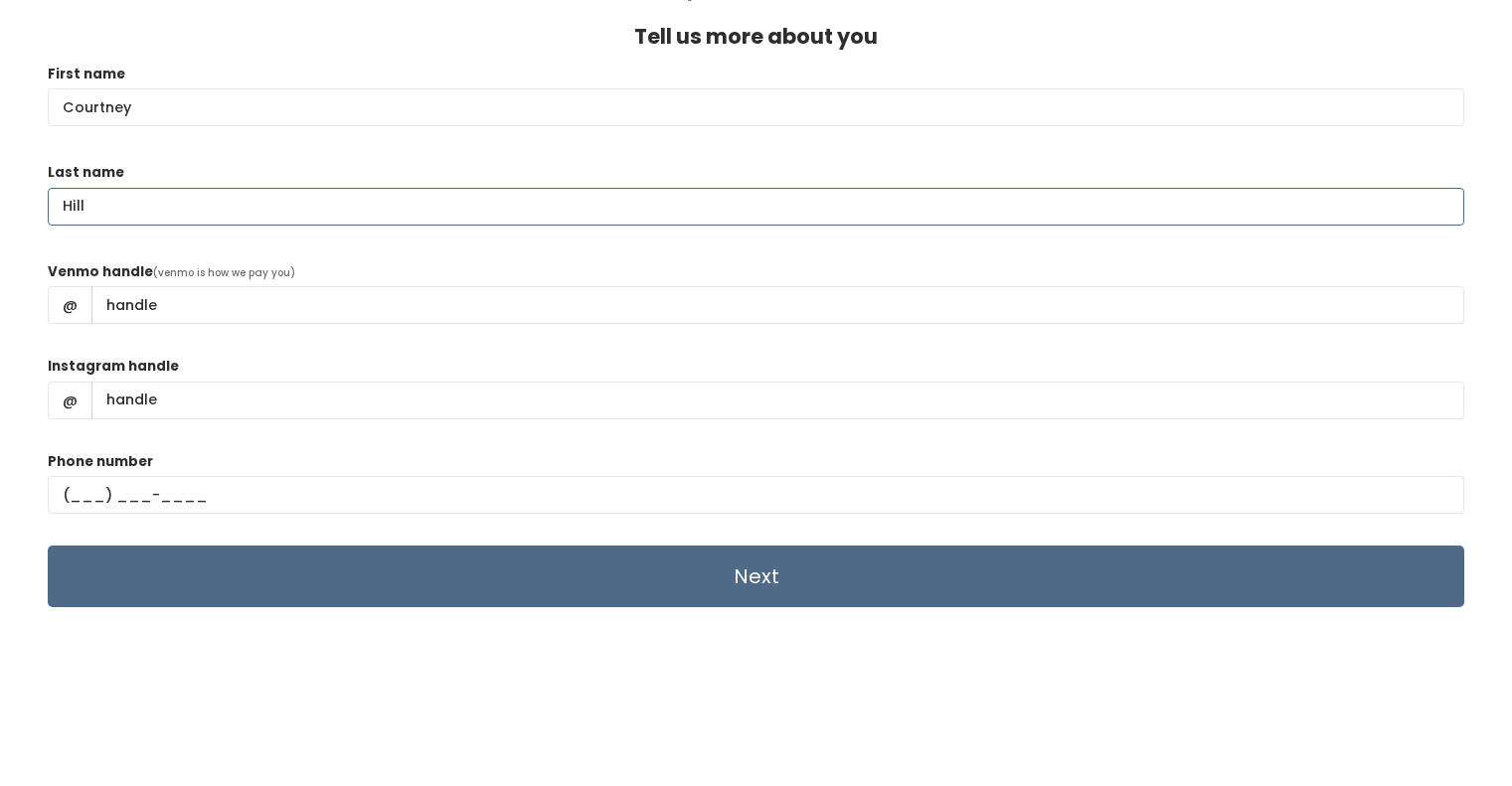 type on "Hill" 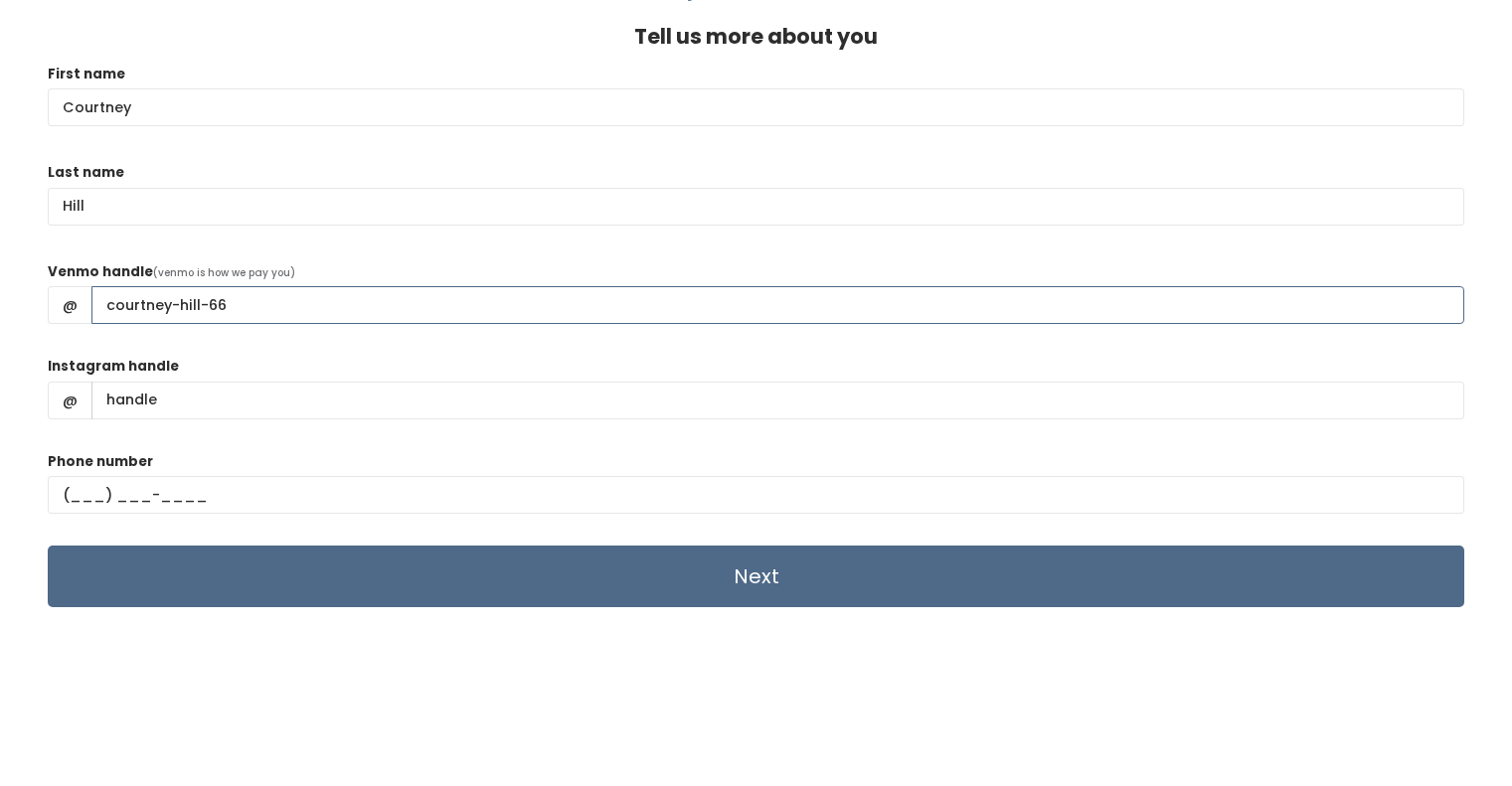 type on "courtney-hill-66" 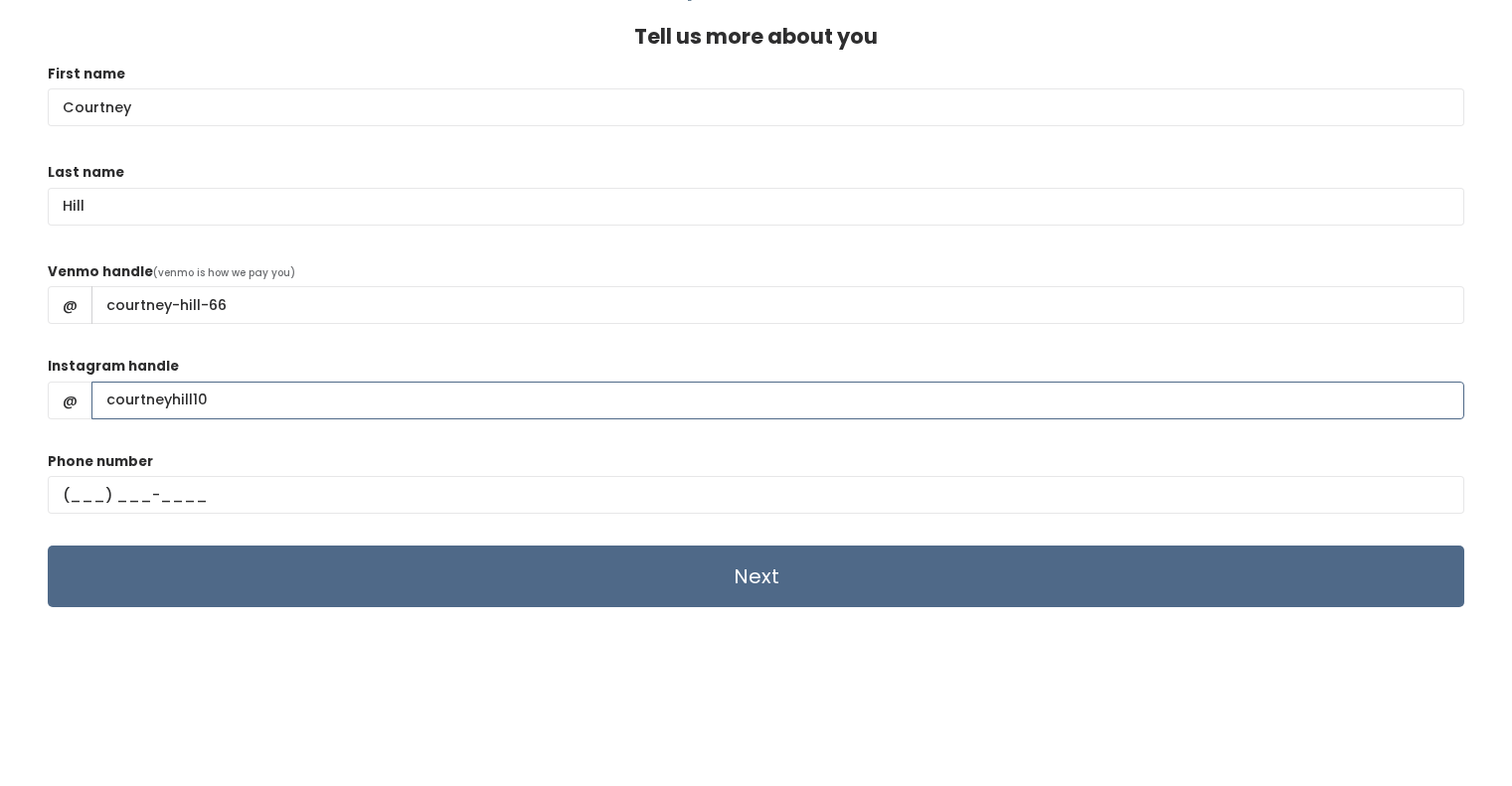 type on "courtneyhill10" 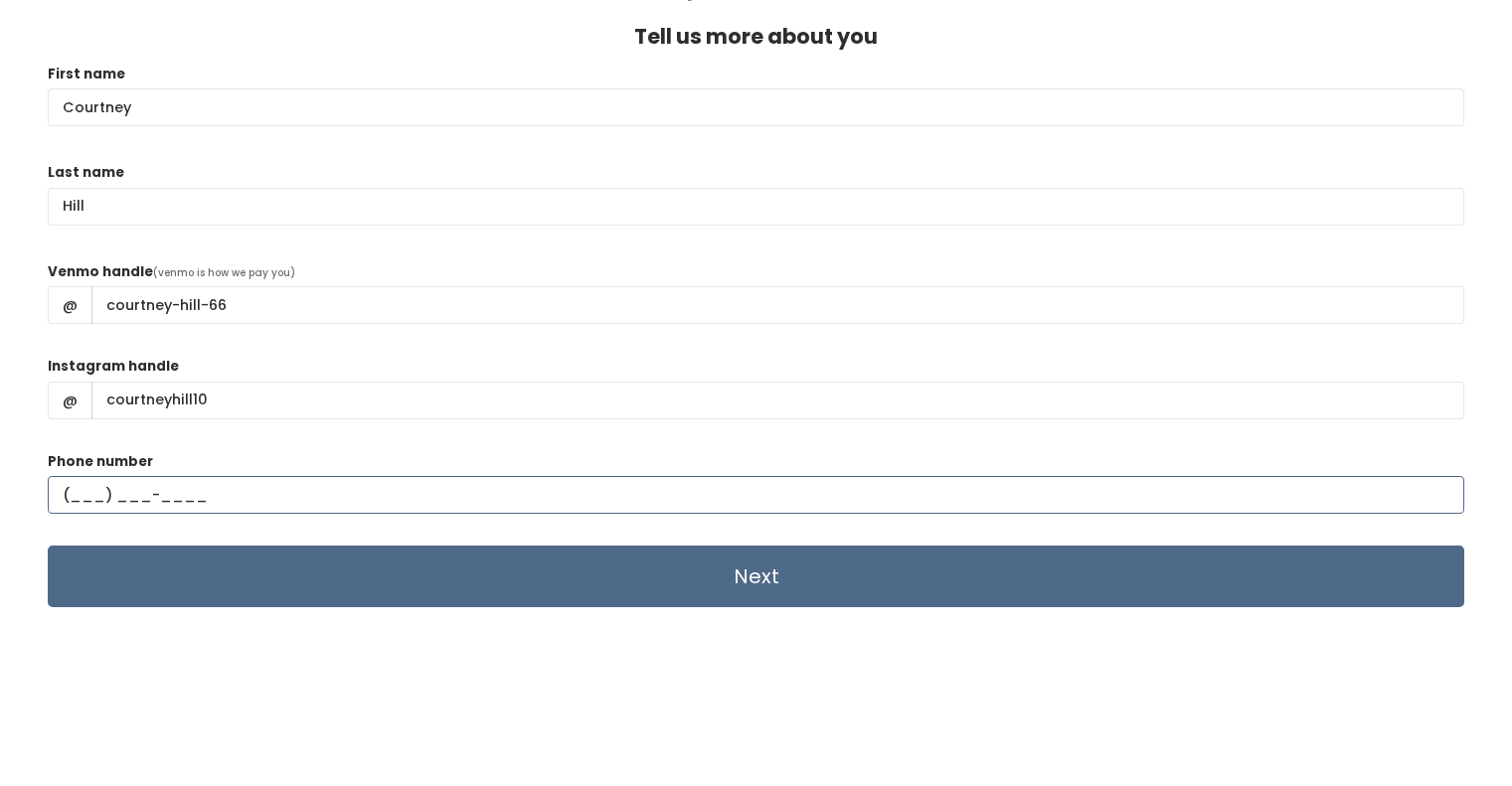 click at bounding box center (756, 495) 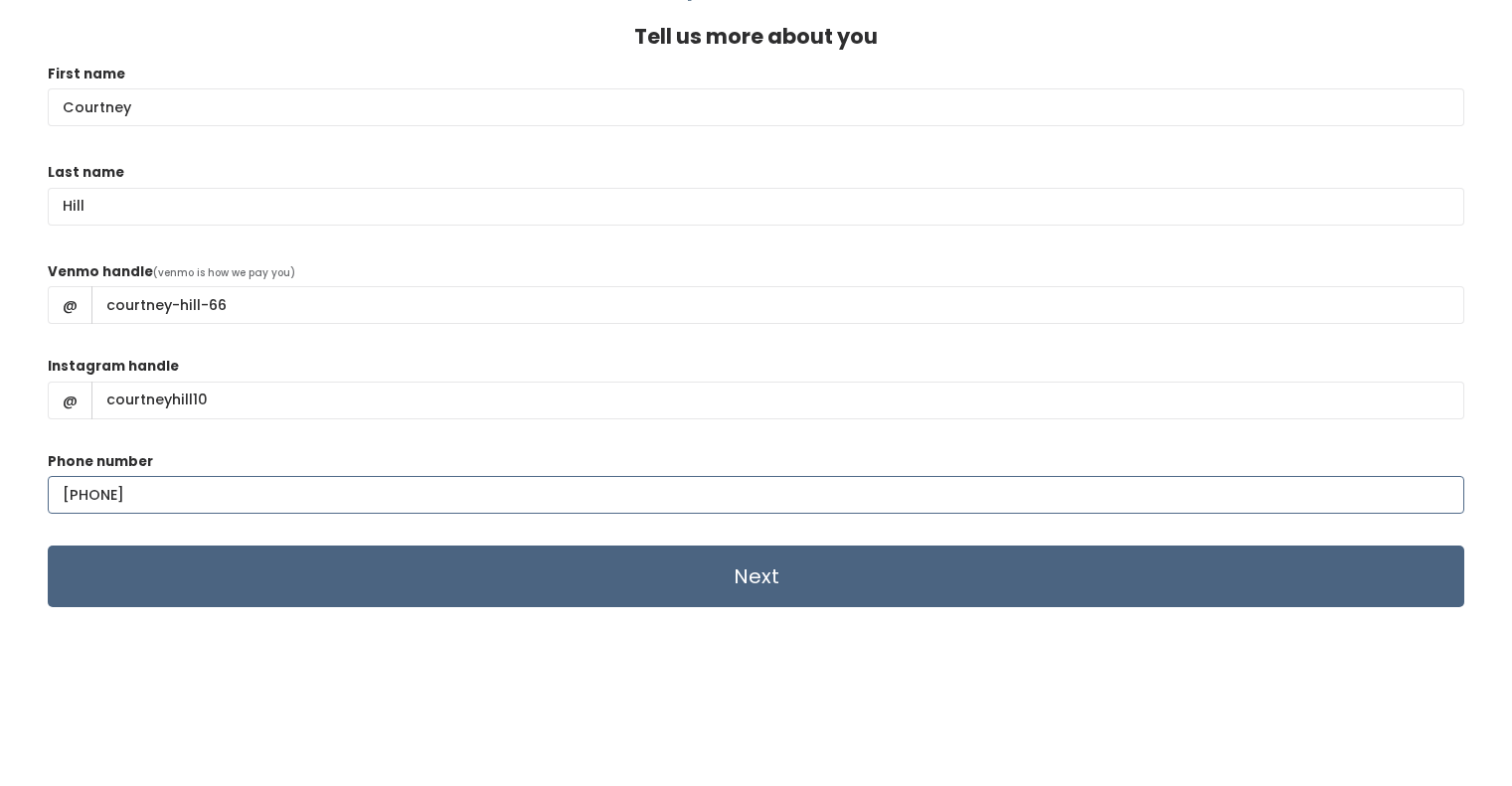 type on "(971) 203-6246" 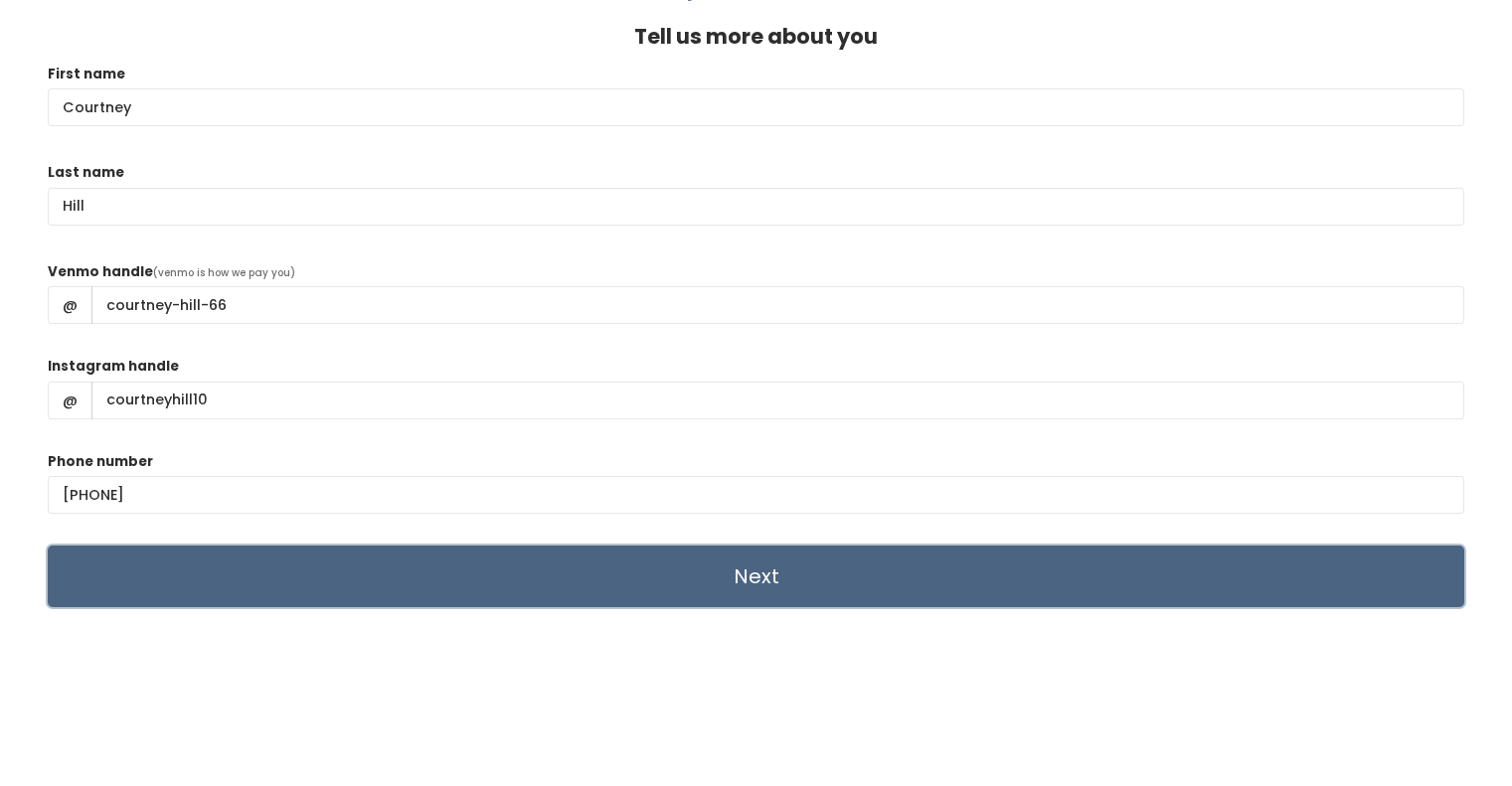 click on "Next" at bounding box center (756, 576) 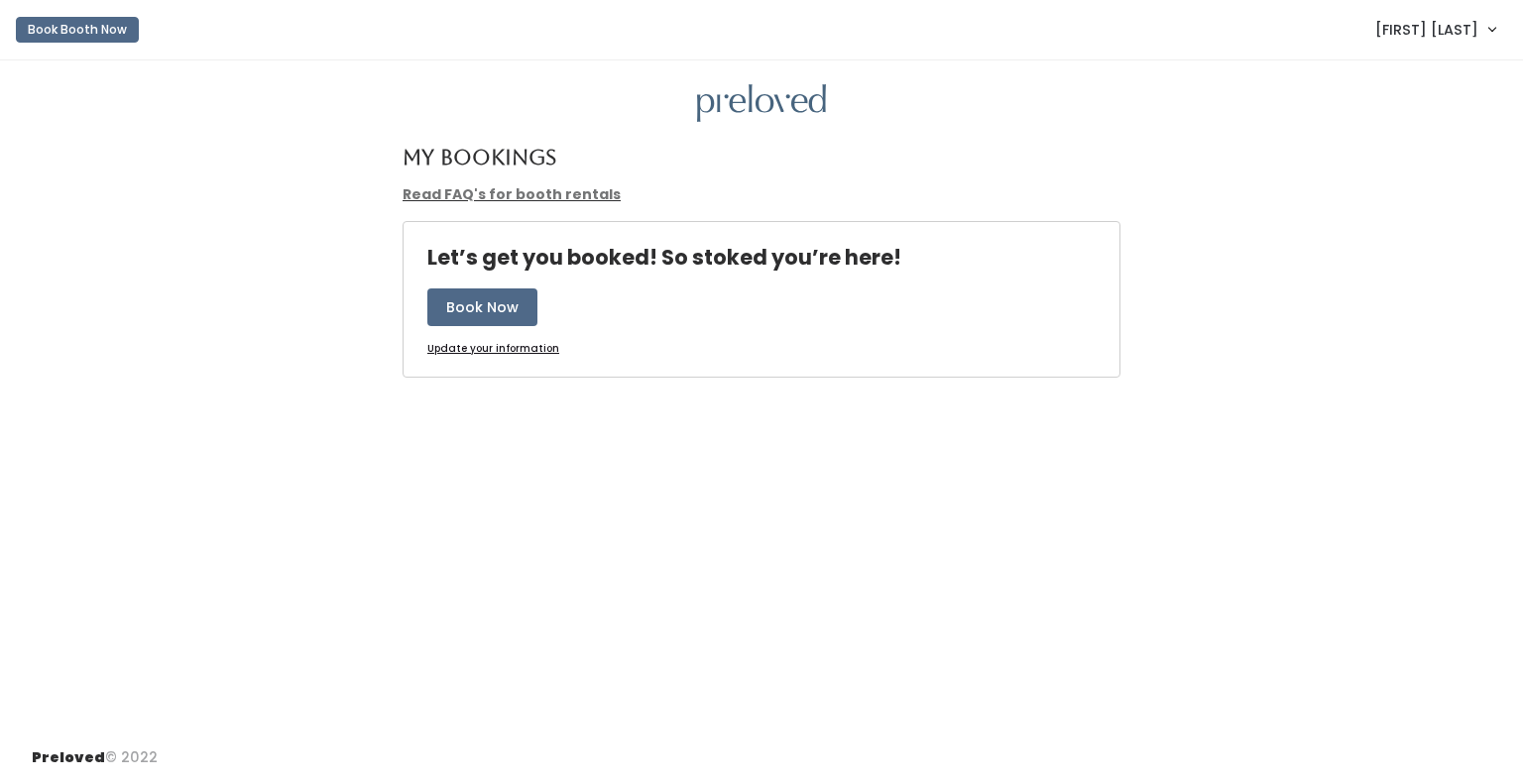 scroll, scrollTop: 0, scrollLeft: 0, axis: both 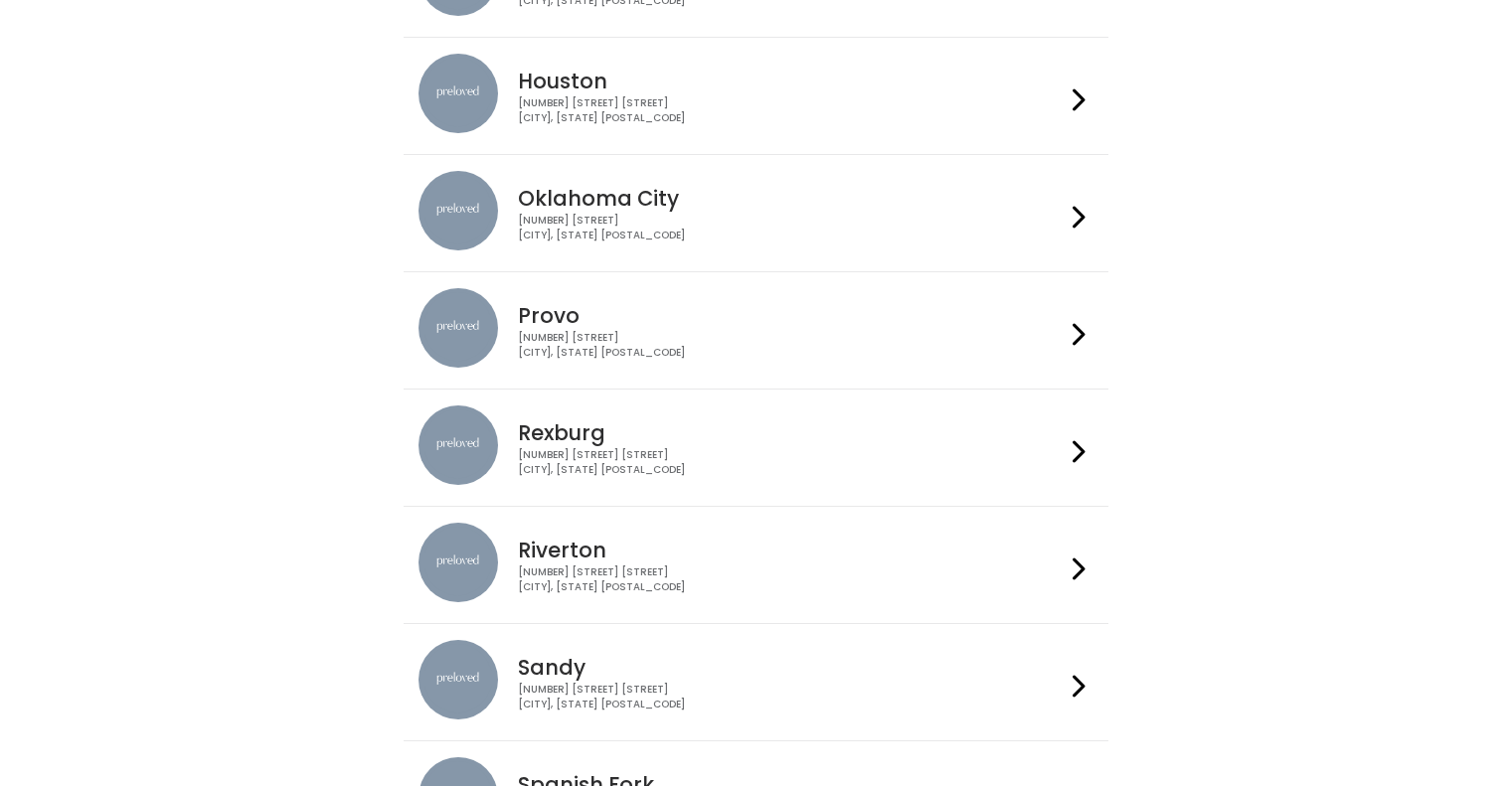 click on "230 W Cougar Blvd
Provo, UT 84604" at bounding box center [791, 345] 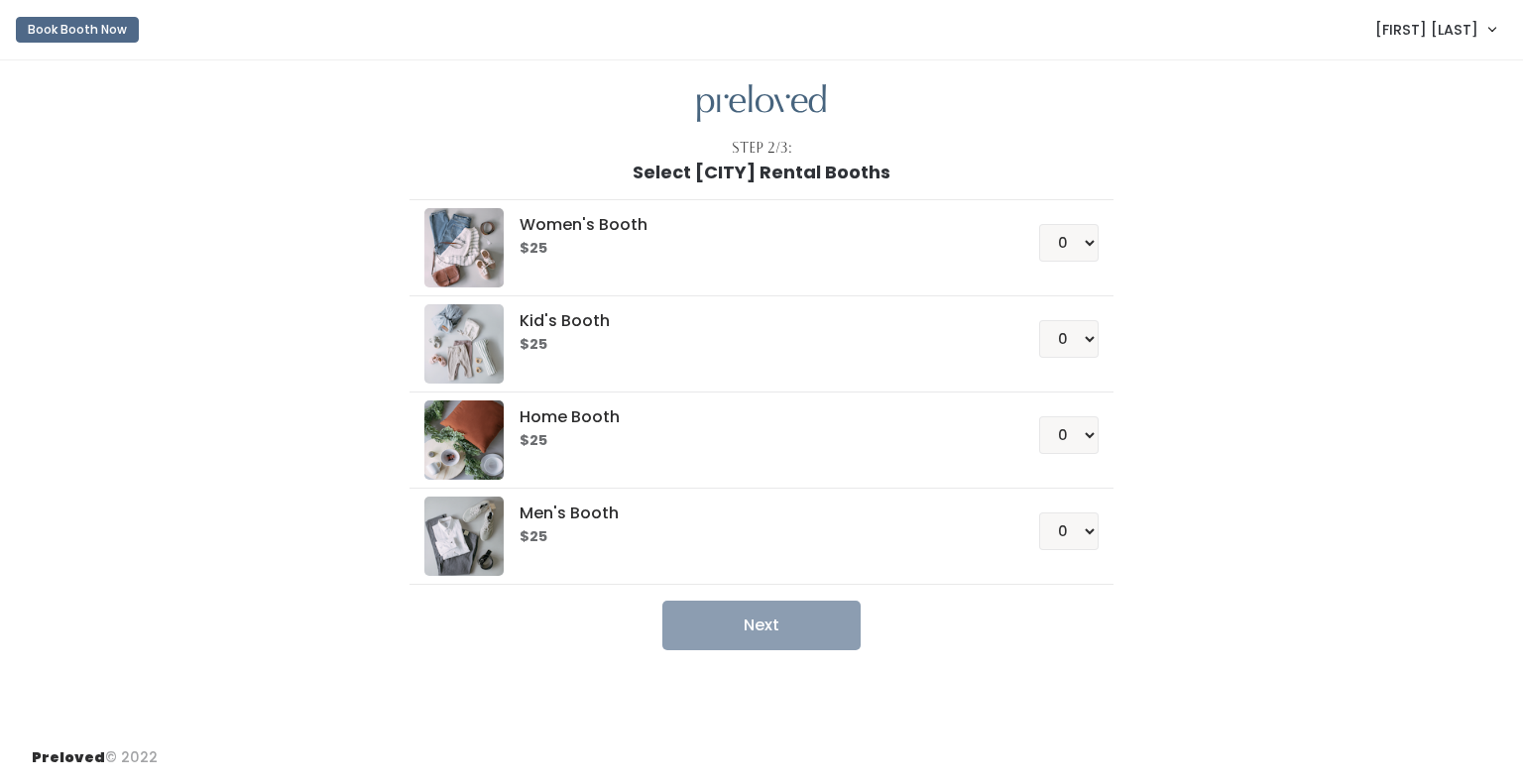 scroll, scrollTop: 0, scrollLeft: 0, axis: both 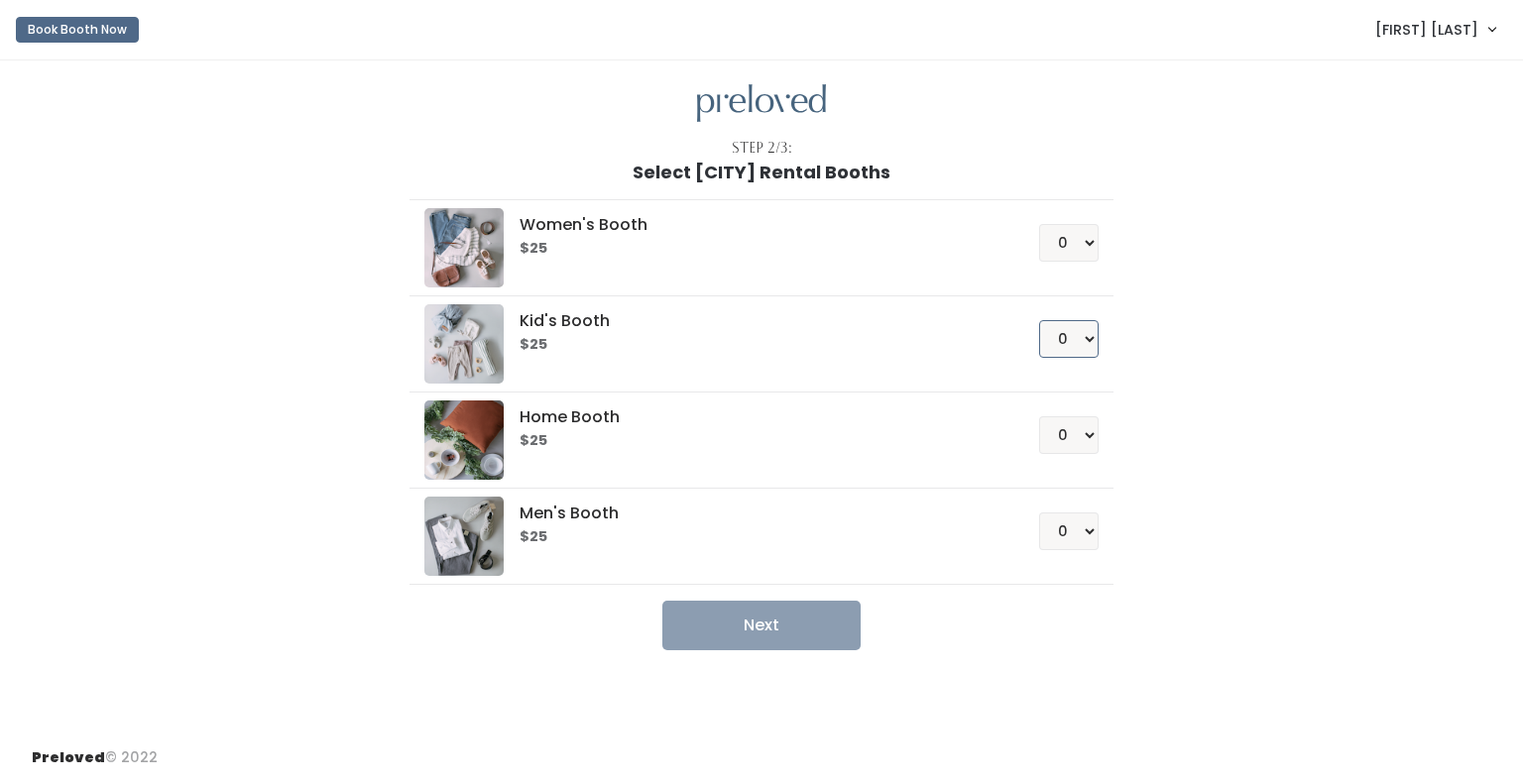 click on "0
1
2
3
4" at bounding box center (1069, 339) 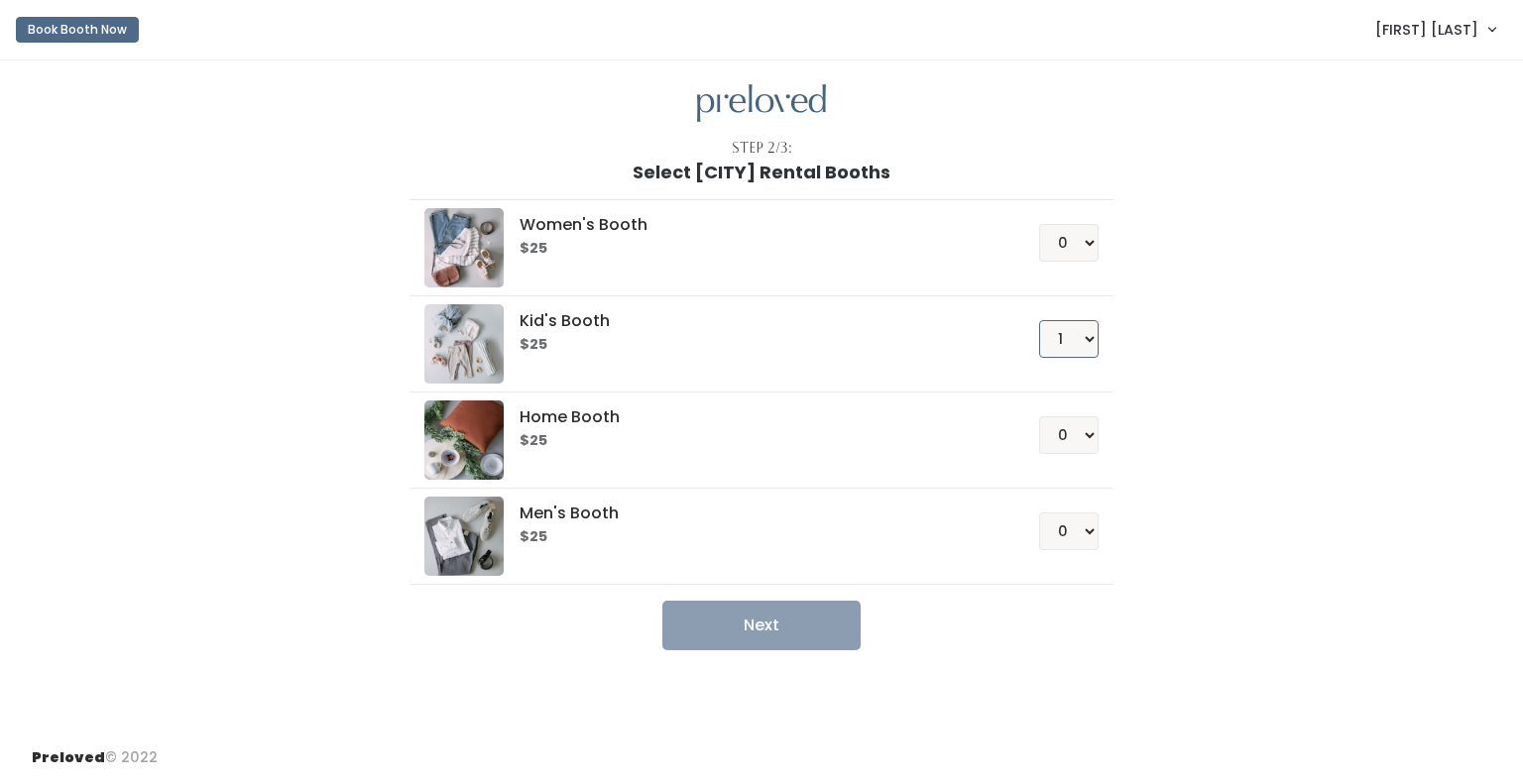 click on "0
1
2
3
4" at bounding box center (1069, 339) 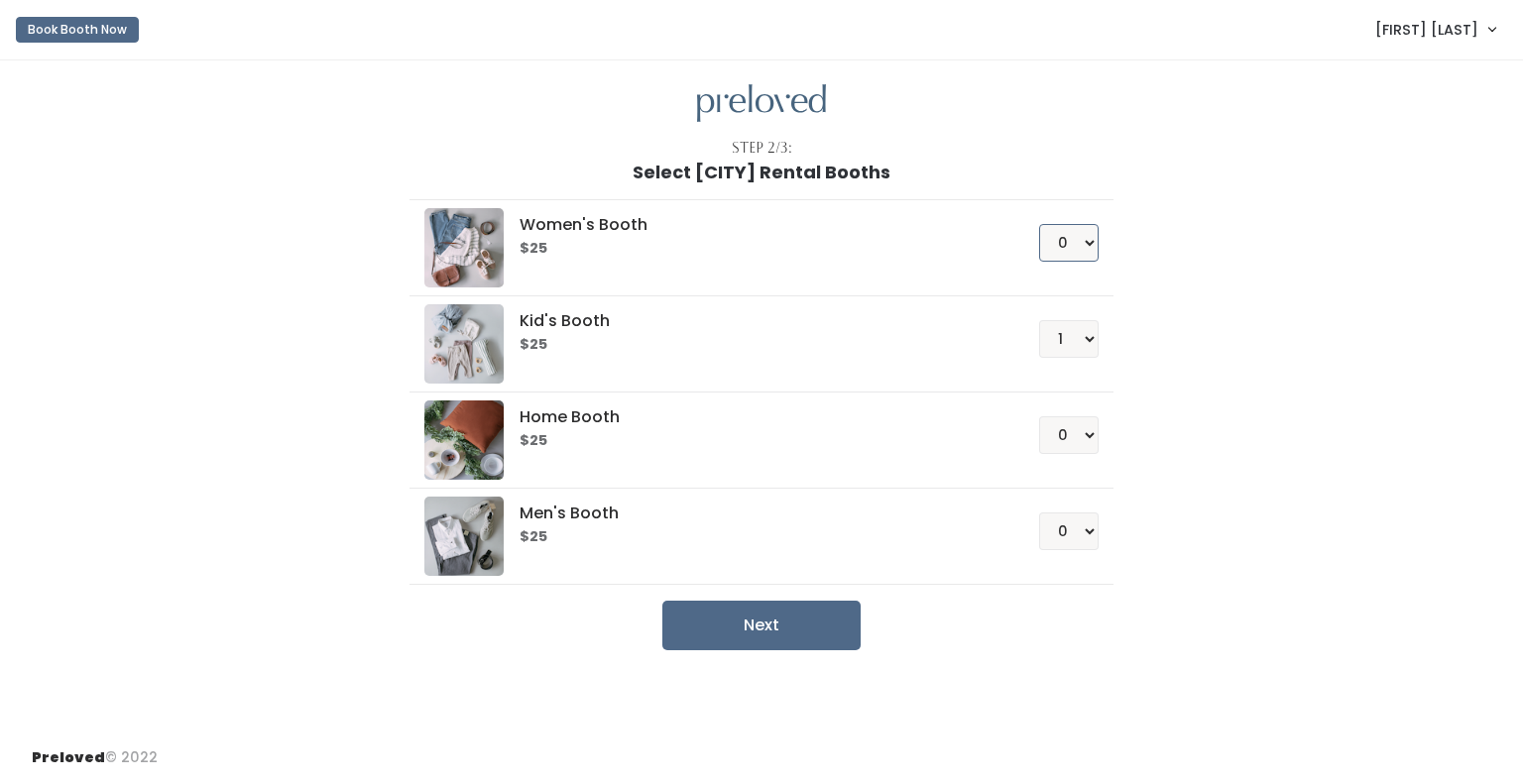 click on "0
1
2
3
4" at bounding box center [1069, 243] 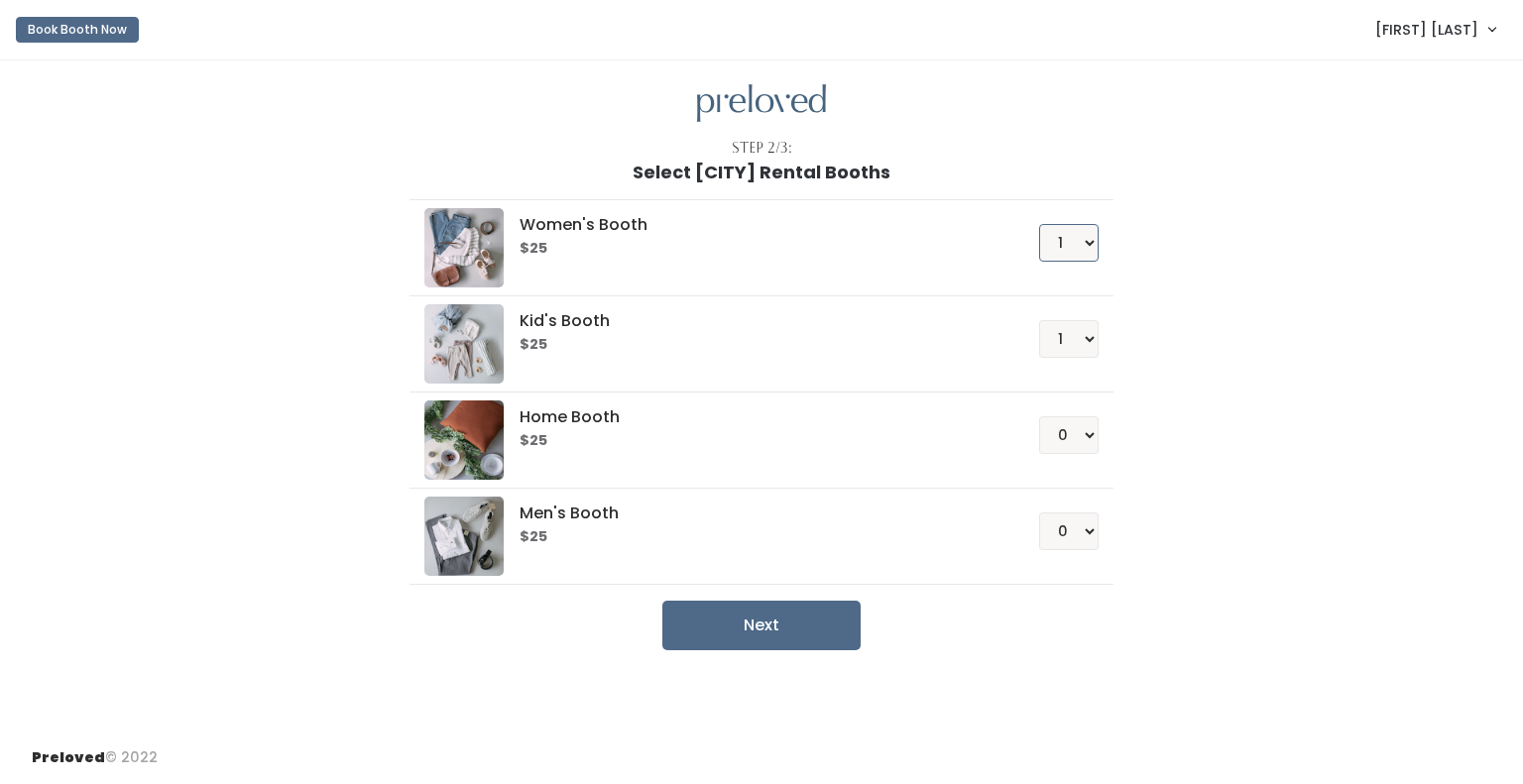 click on "0
1
2
3
4" at bounding box center (1069, 243) 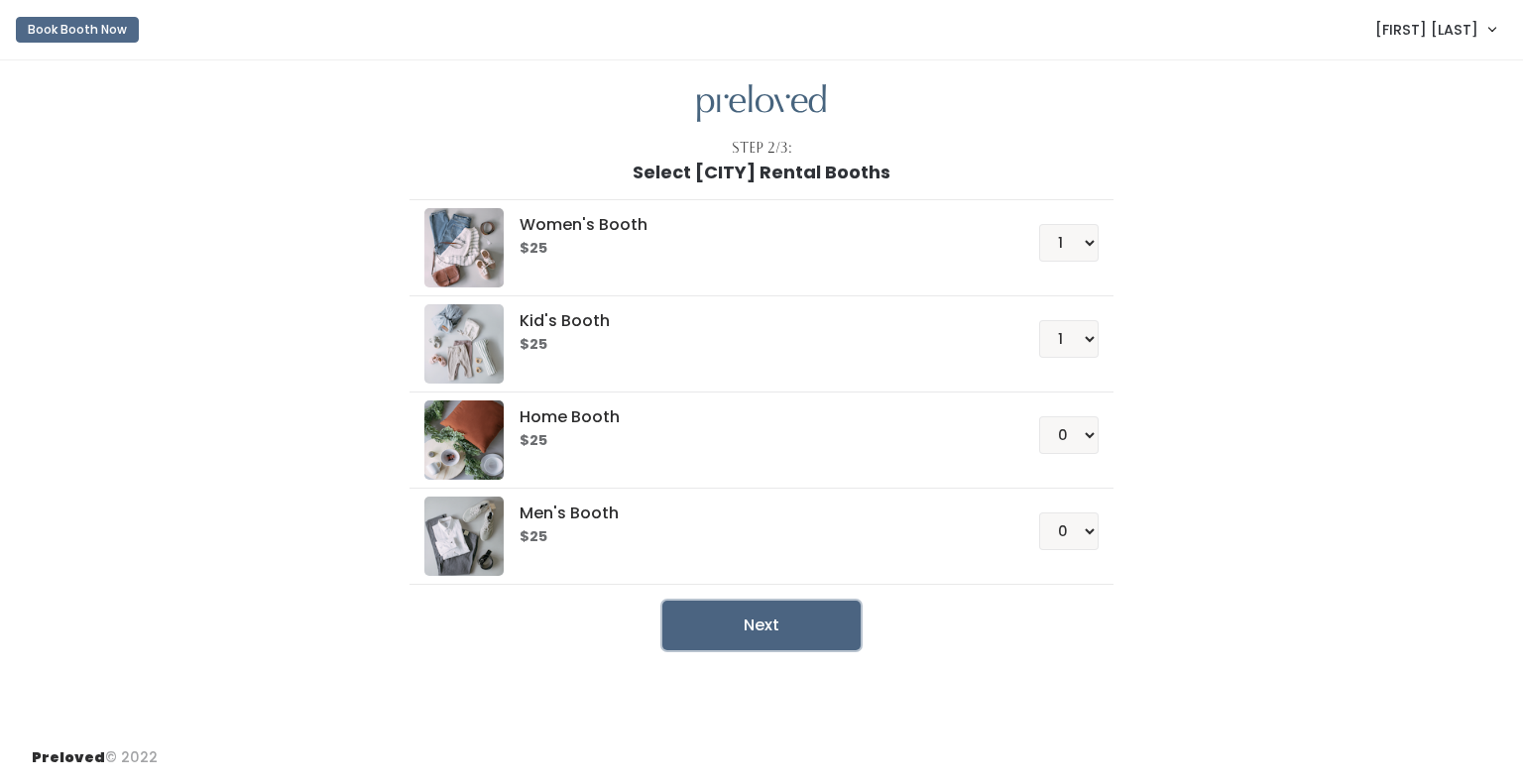 click on "Next" at bounding box center [762, 625] 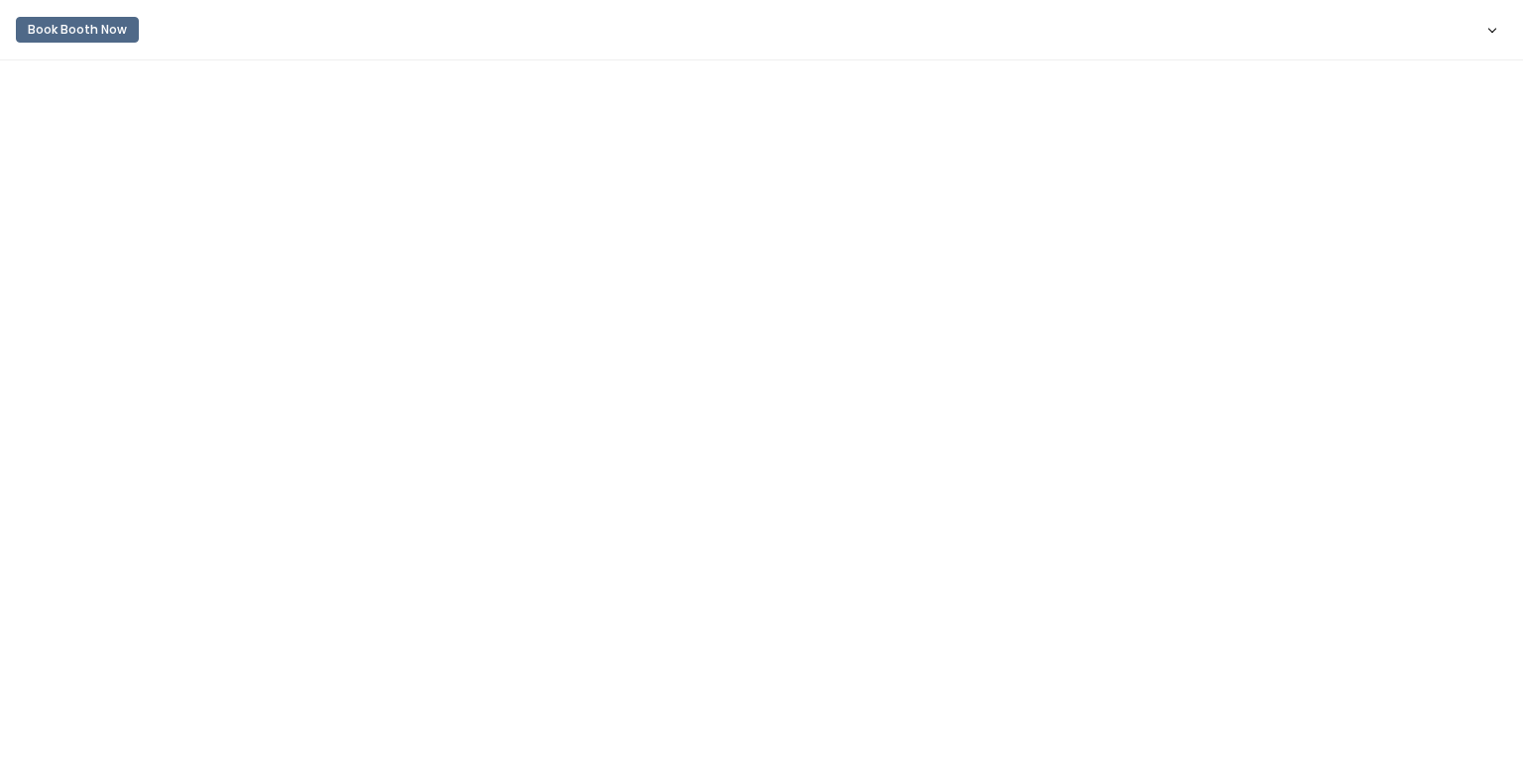 scroll, scrollTop: 0, scrollLeft: 0, axis: both 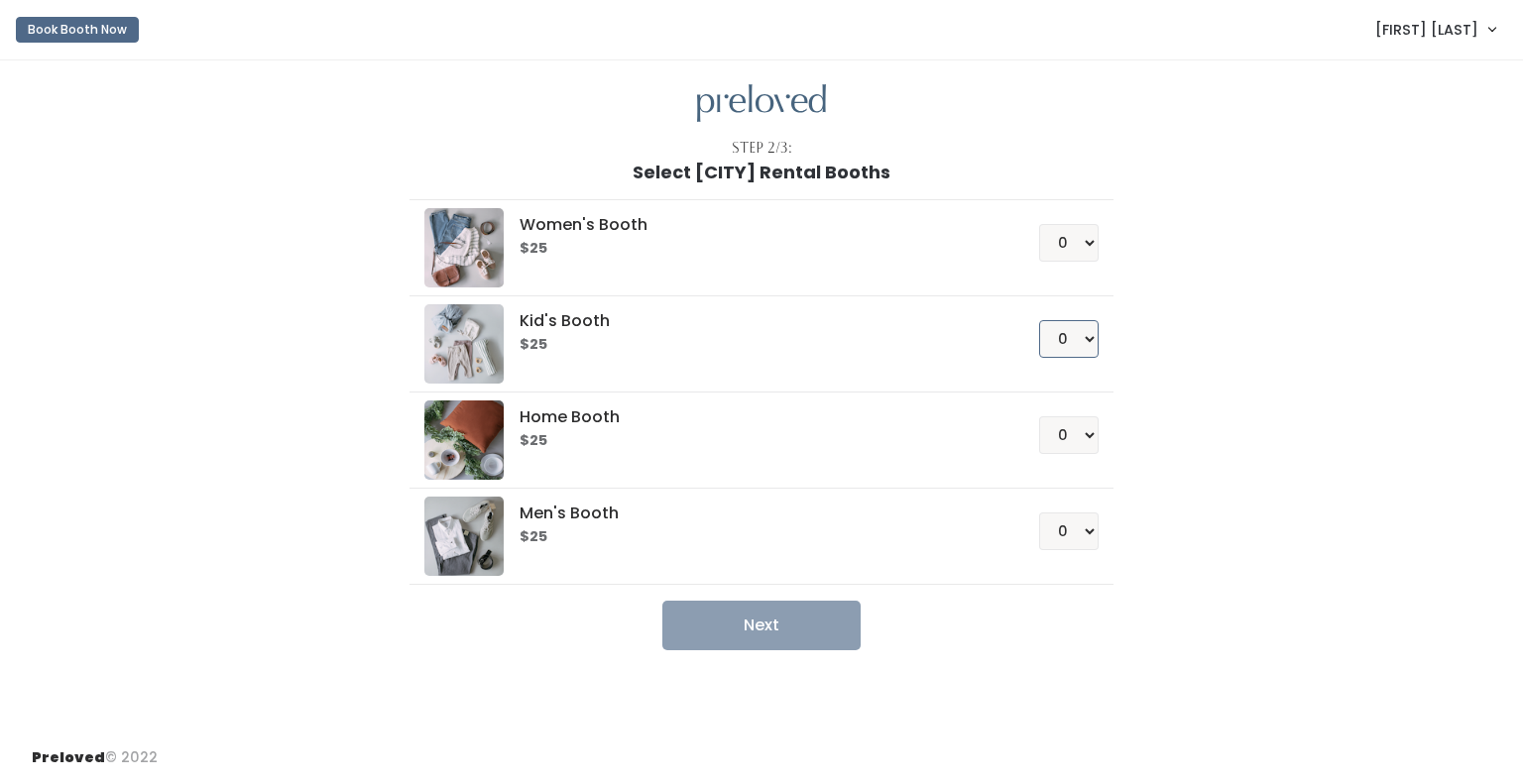 click on "0
1
2
3
4" at bounding box center (1069, 339) 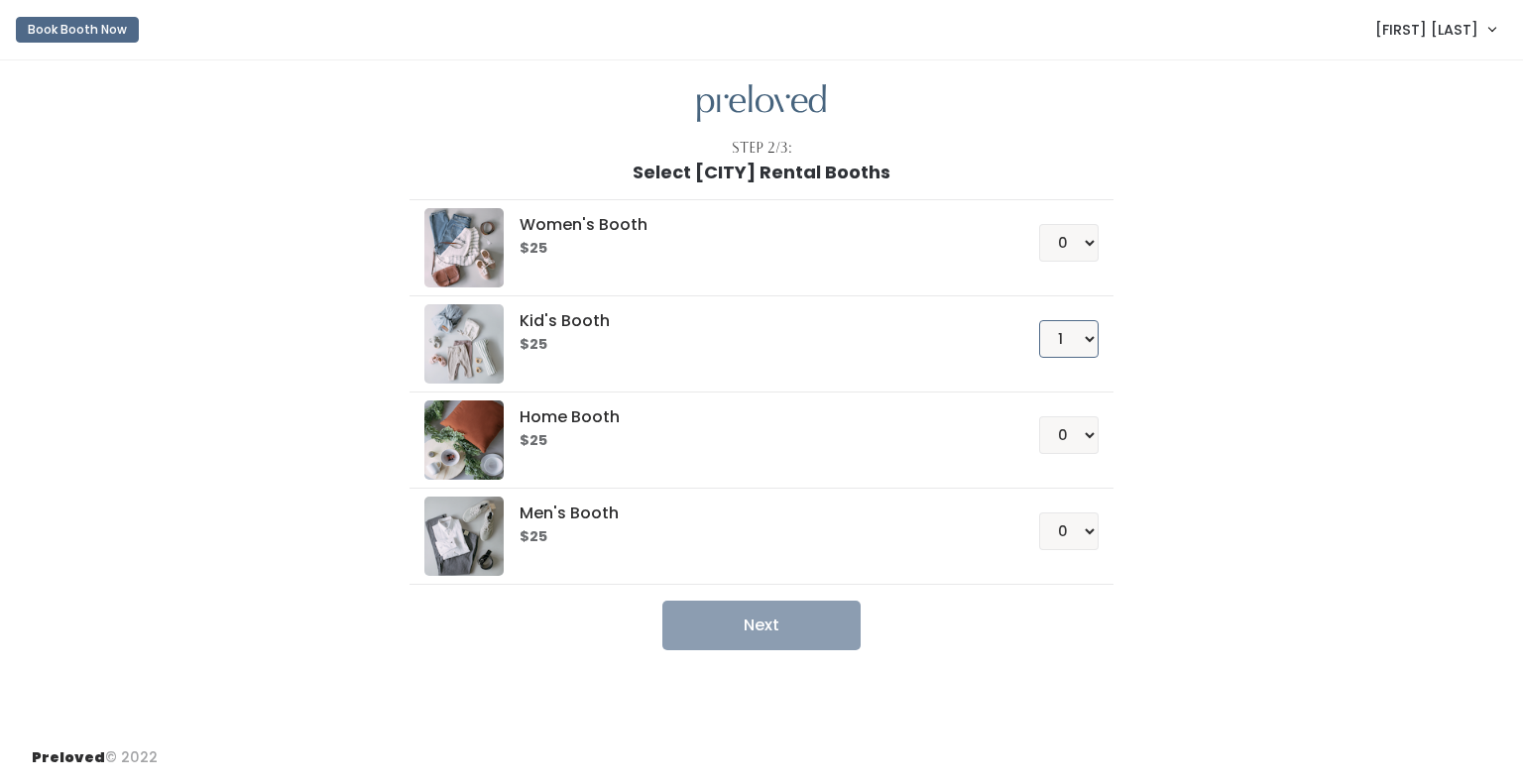 click on "0
1
2
3
4" at bounding box center (1069, 339) 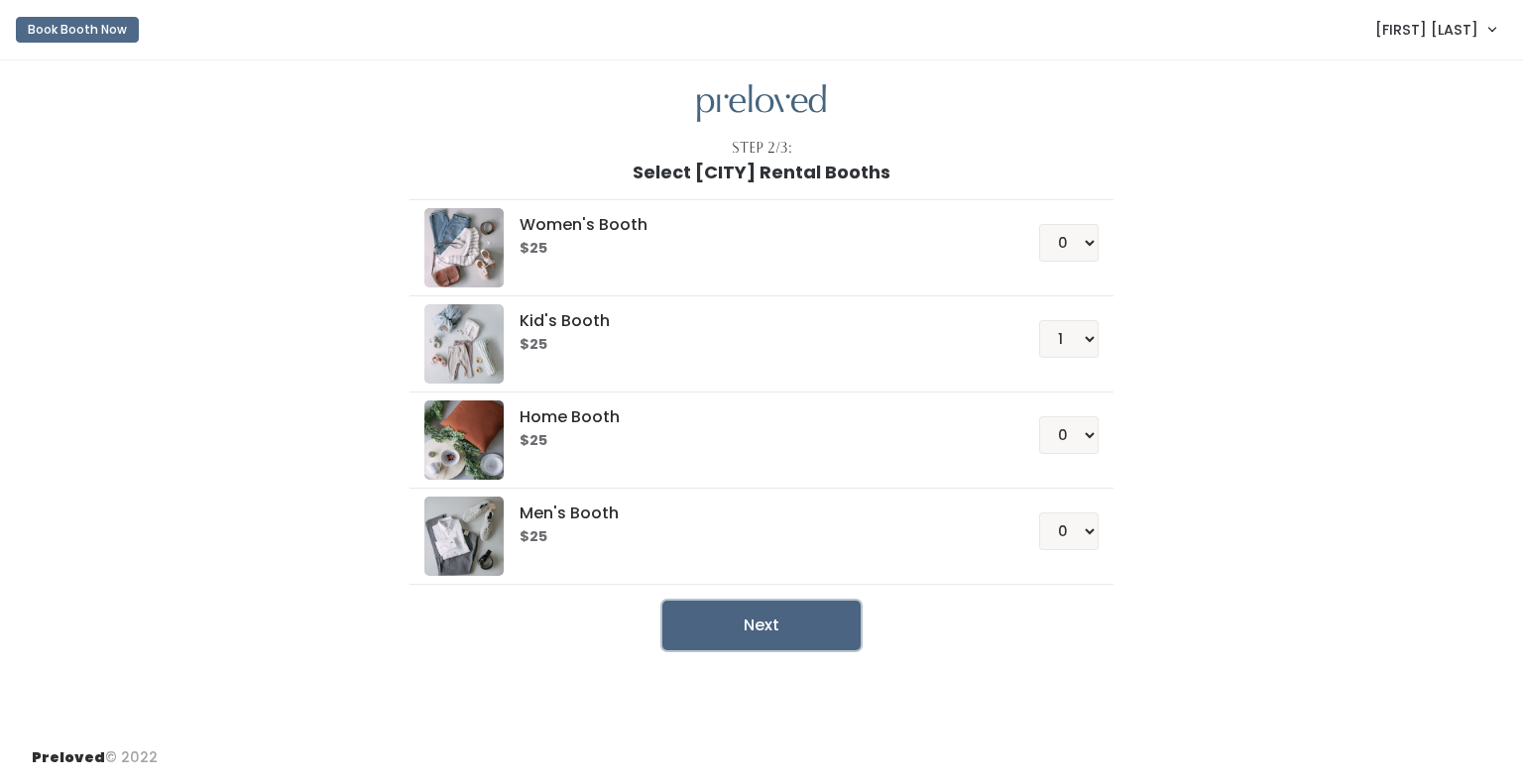 click on "Next" at bounding box center [762, 625] 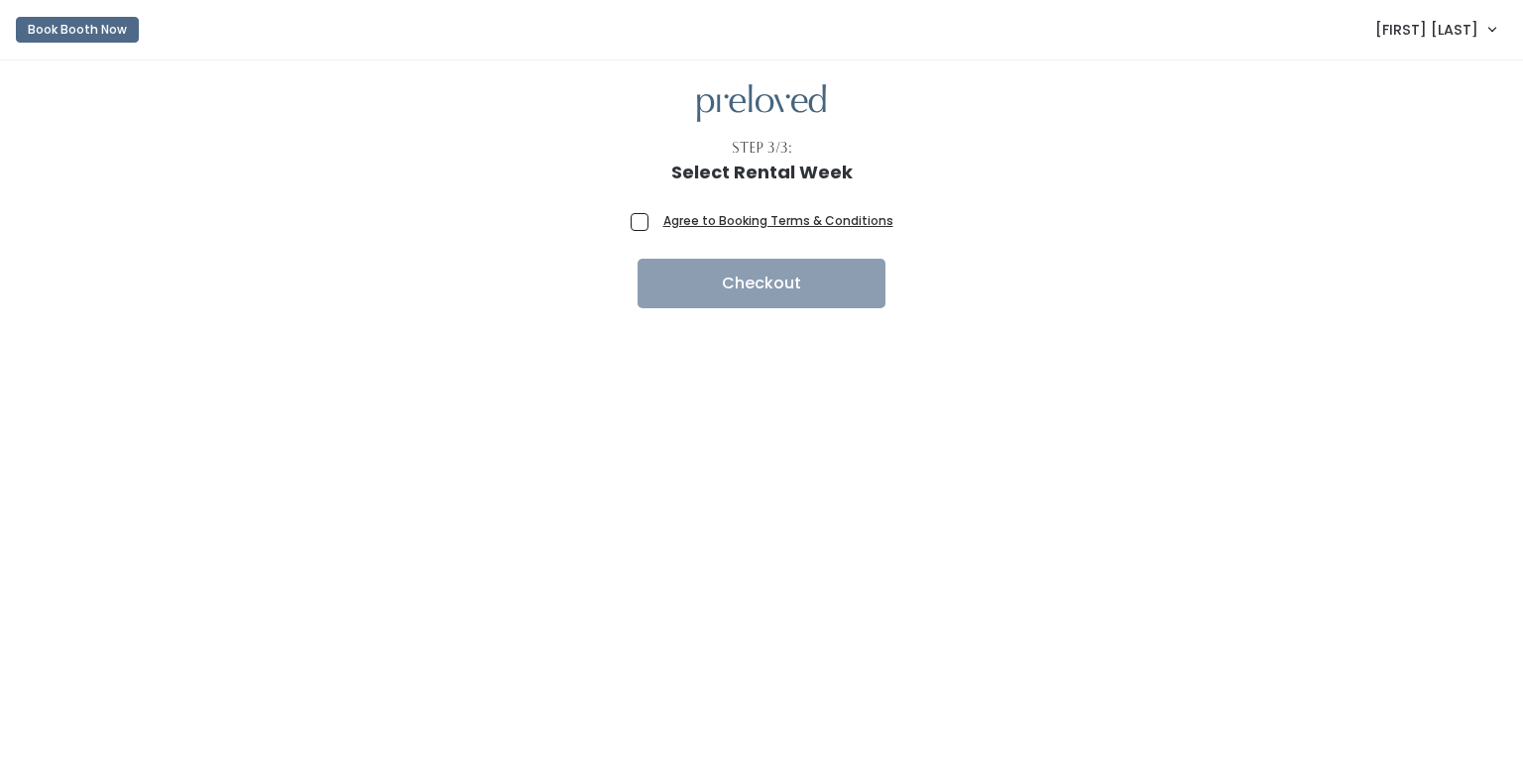 scroll, scrollTop: 0, scrollLeft: 0, axis: both 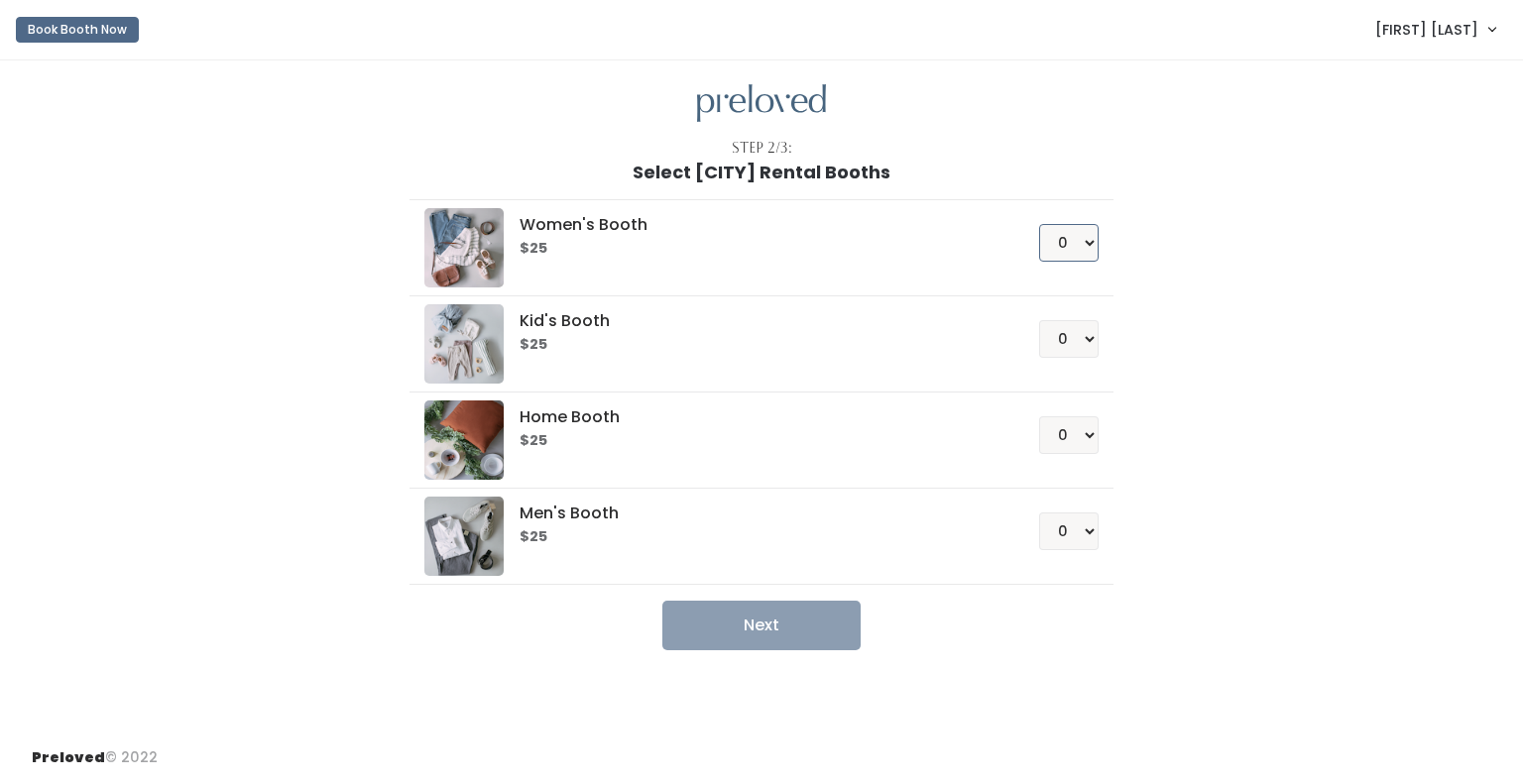 click on "0
1
2
3
4" at bounding box center [1069, 243] 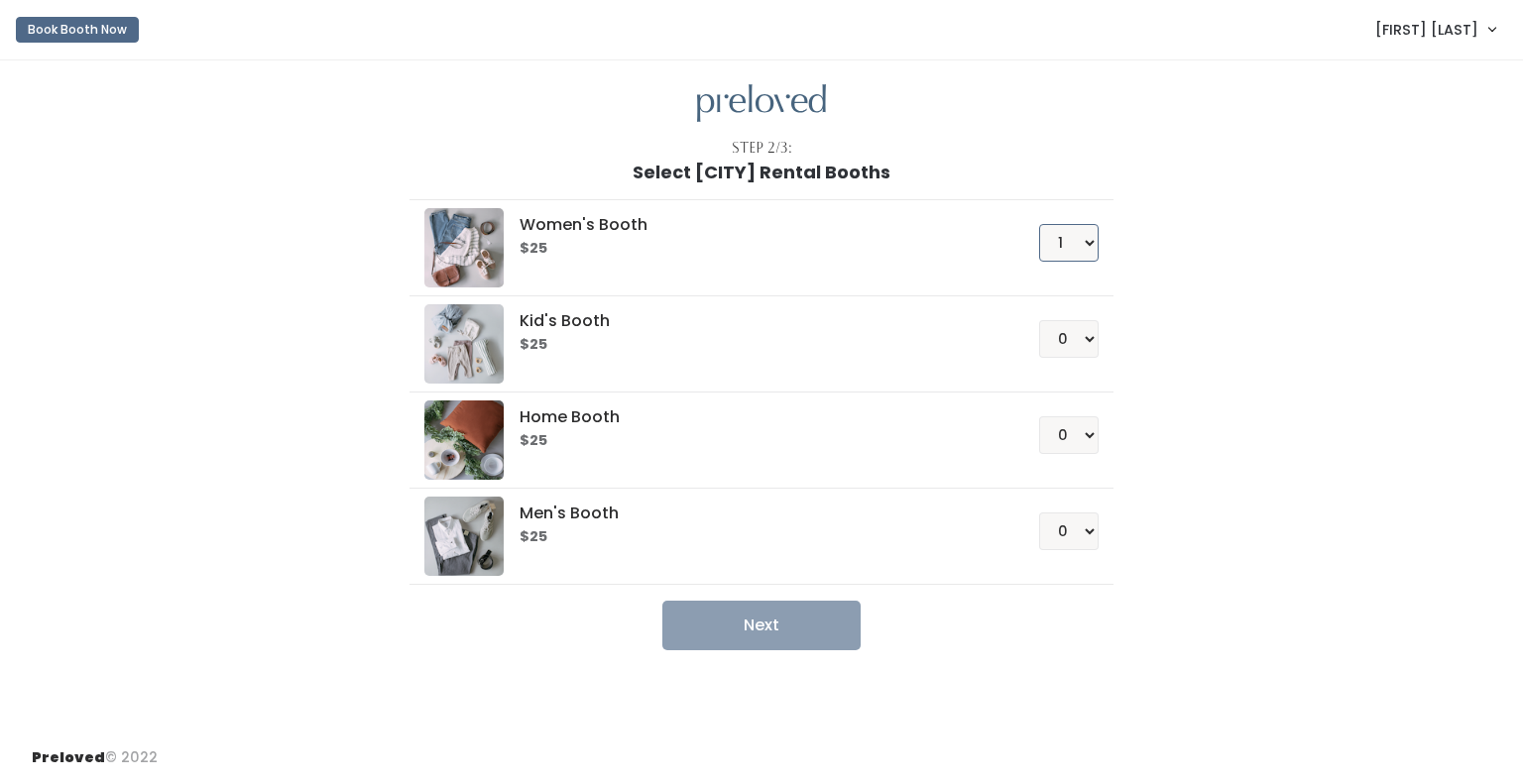click on "0
1
2
3
4" at bounding box center [1069, 243] 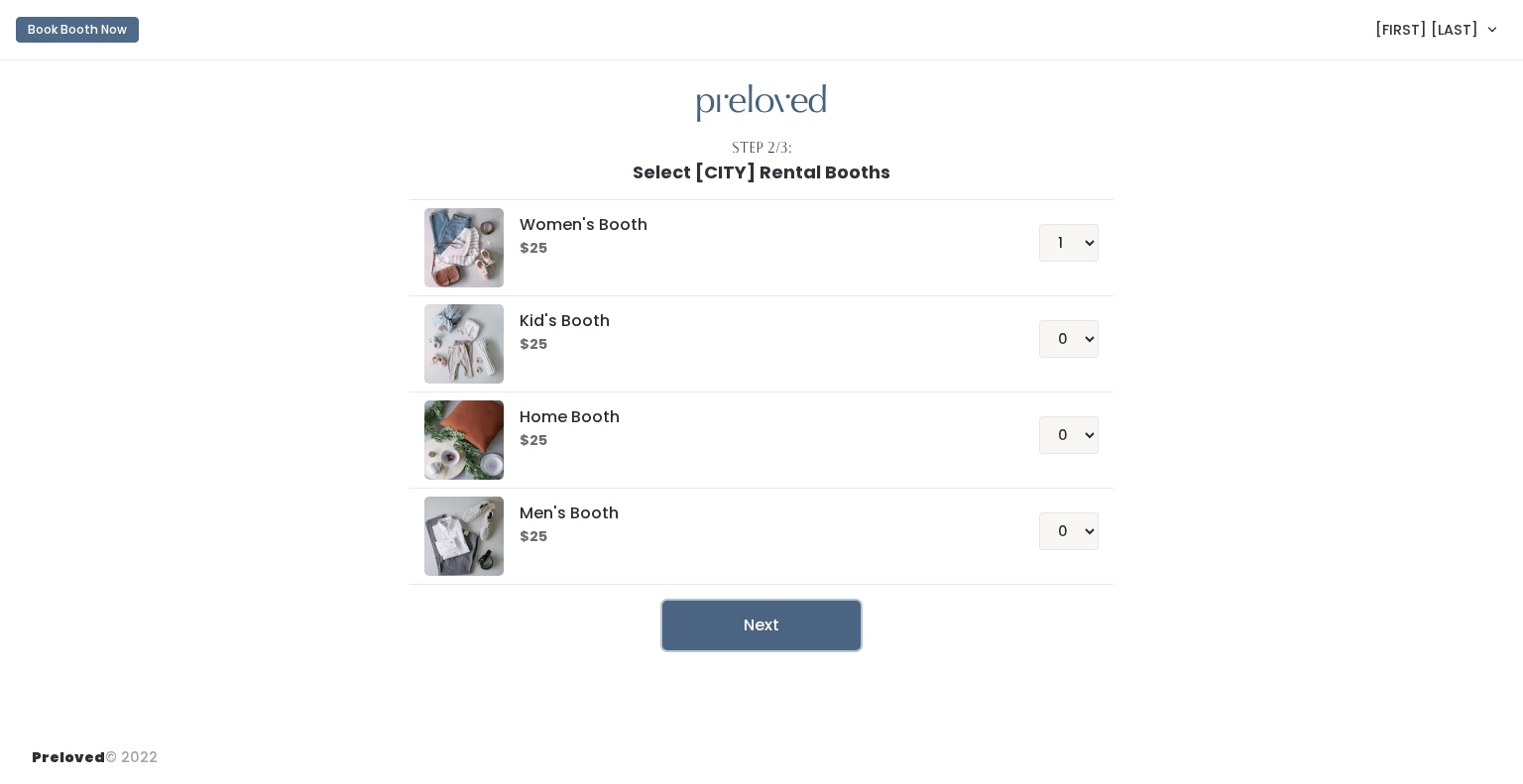 click on "Next" at bounding box center (762, 625) 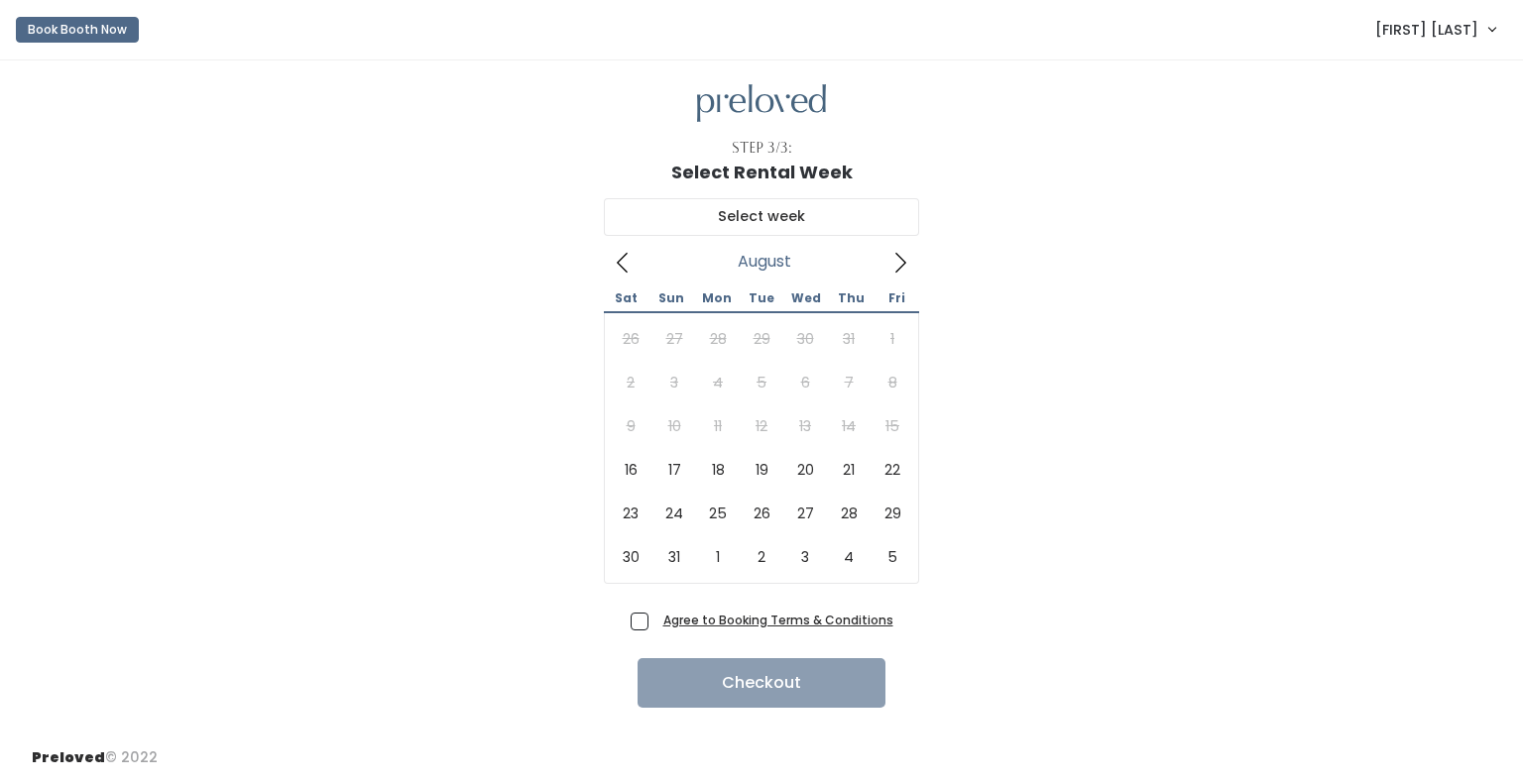 scroll, scrollTop: 0, scrollLeft: 0, axis: both 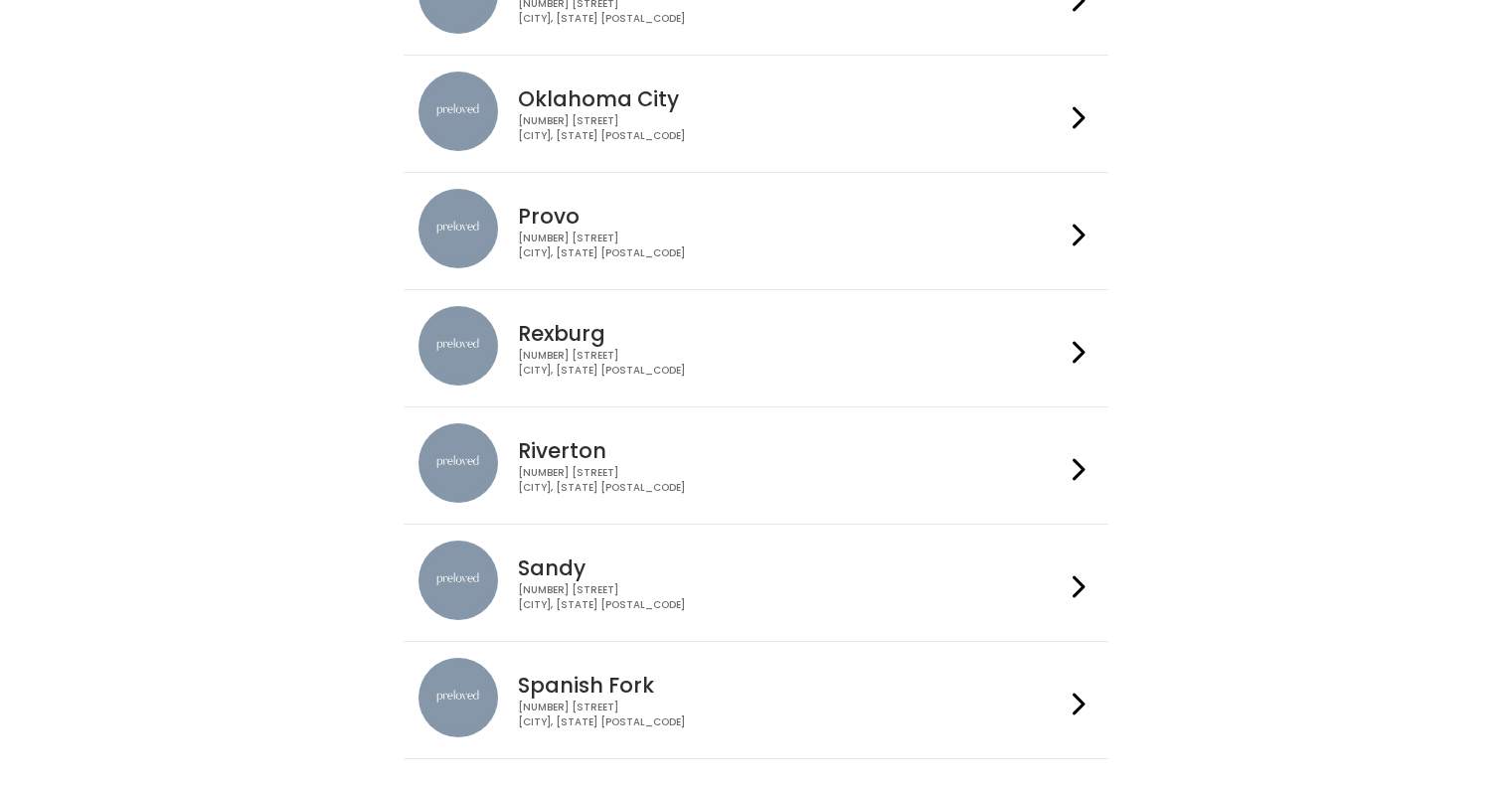 click on "Riverton
2602 West 12600 South
Riverton, UT 84065" at bounding box center [787, 459] 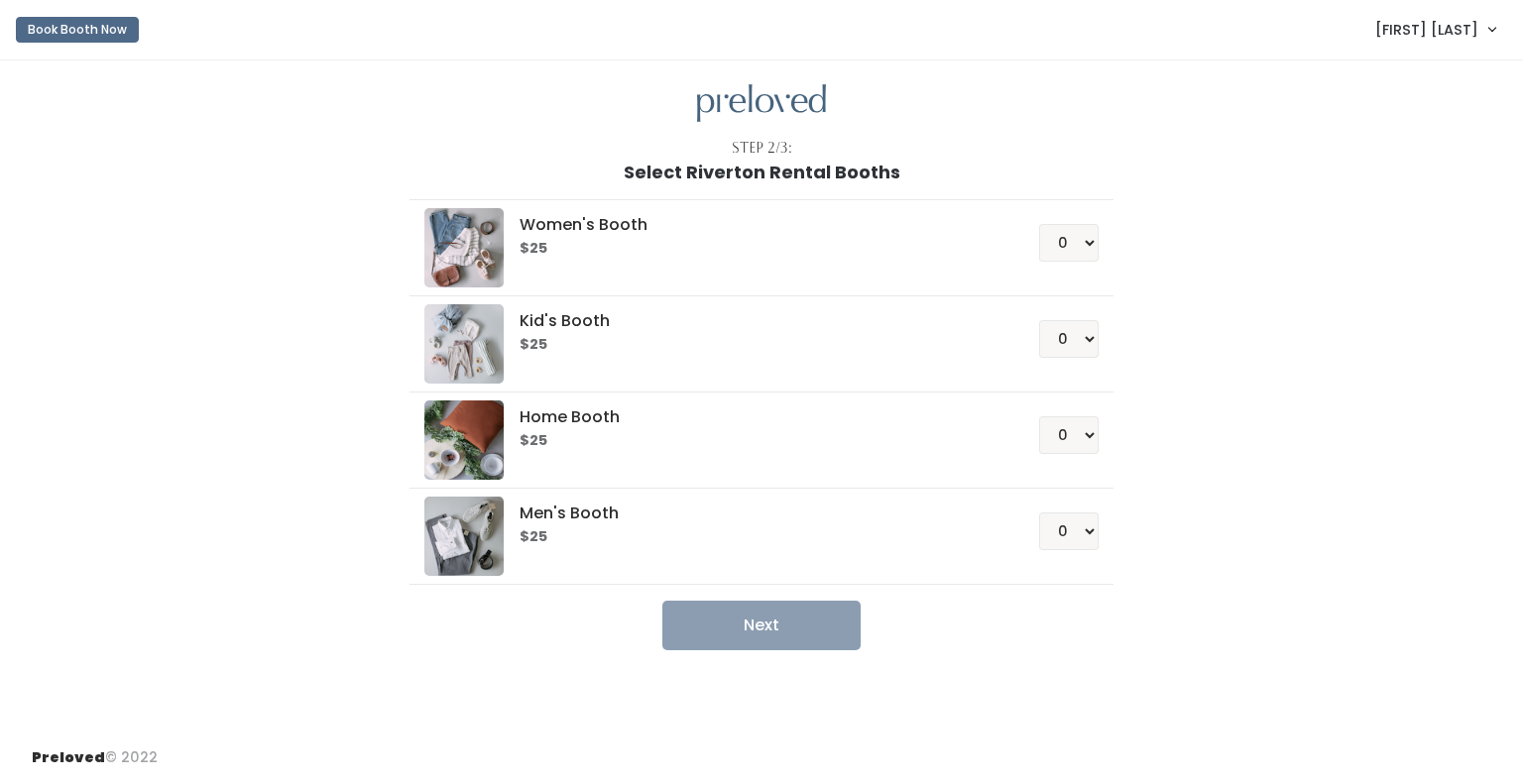 scroll, scrollTop: 0, scrollLeft: 0, axis: both 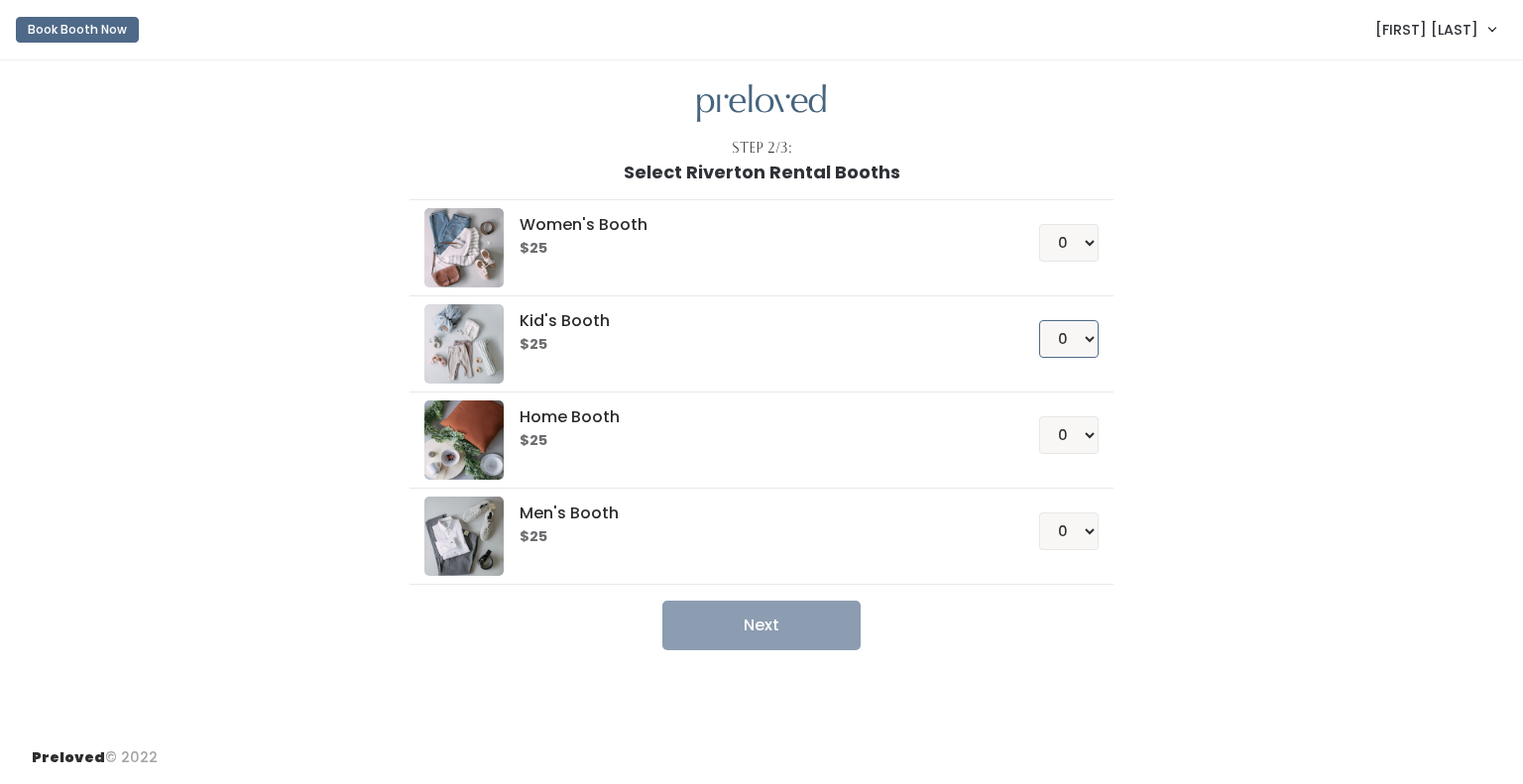 click on "0
1
2
3
4" at bounding box center [1069, 339] 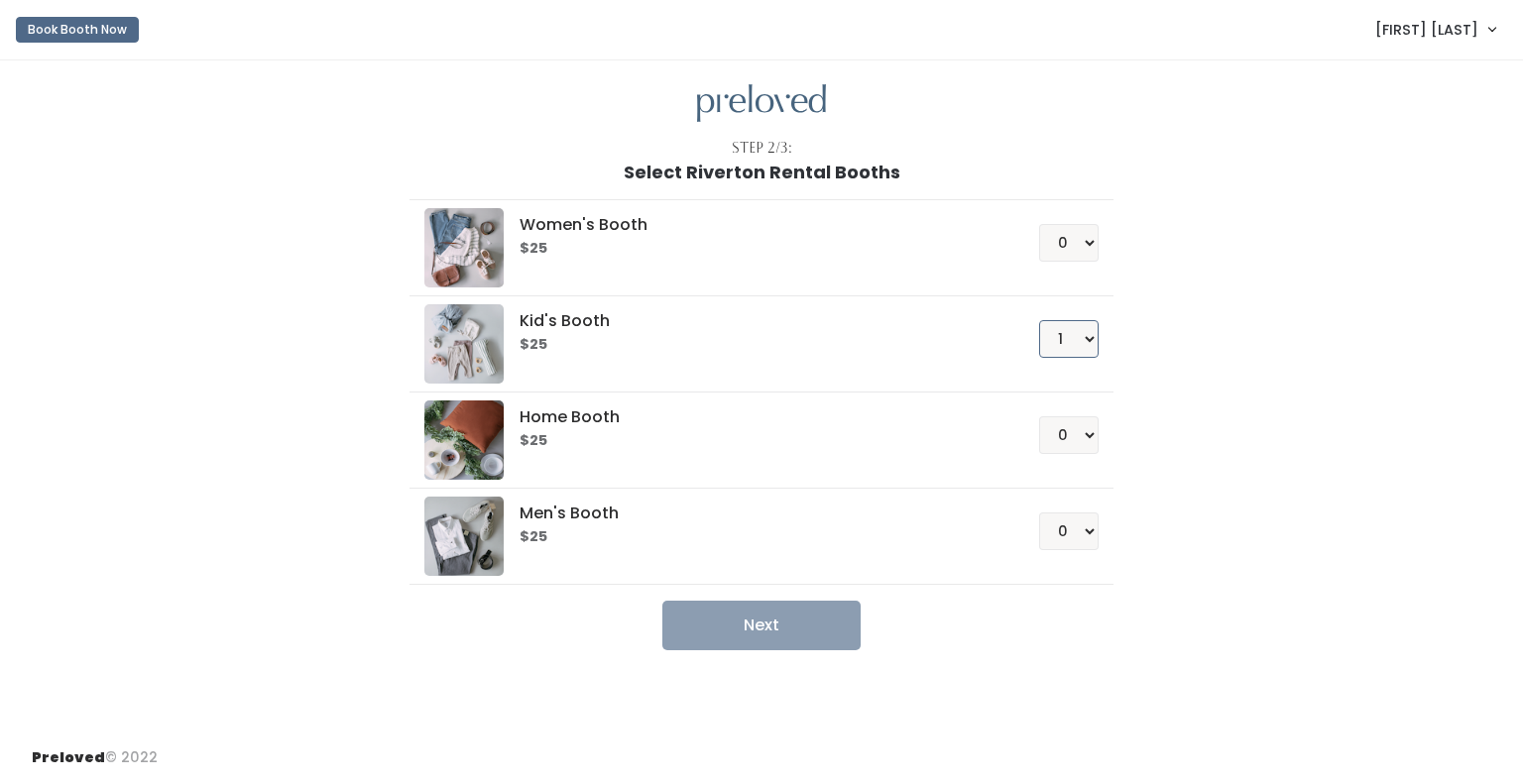 click on "0
1
2
3
4" at bounding box center [1069, 339] 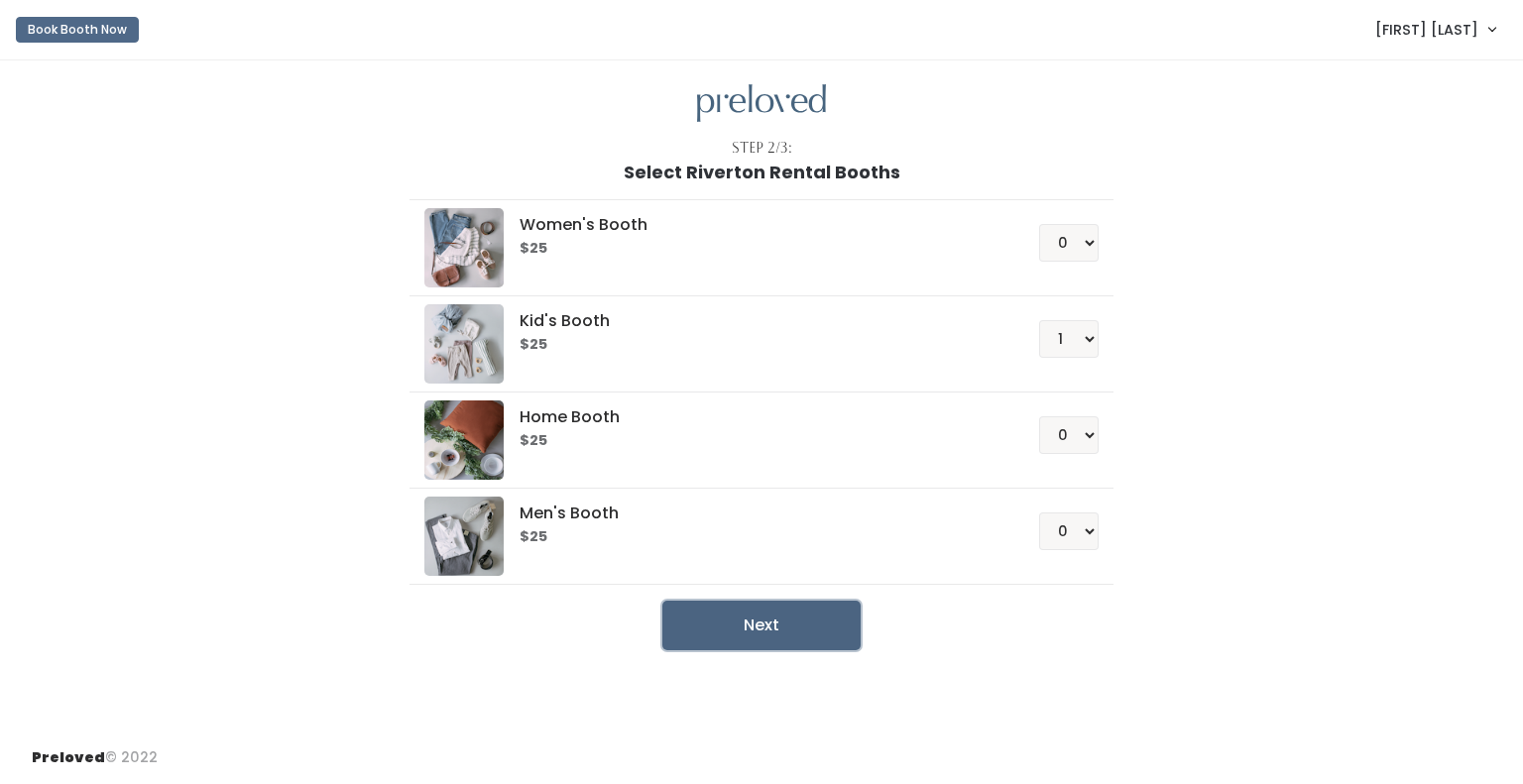 click on "Next" at bounding box center [762, 625] 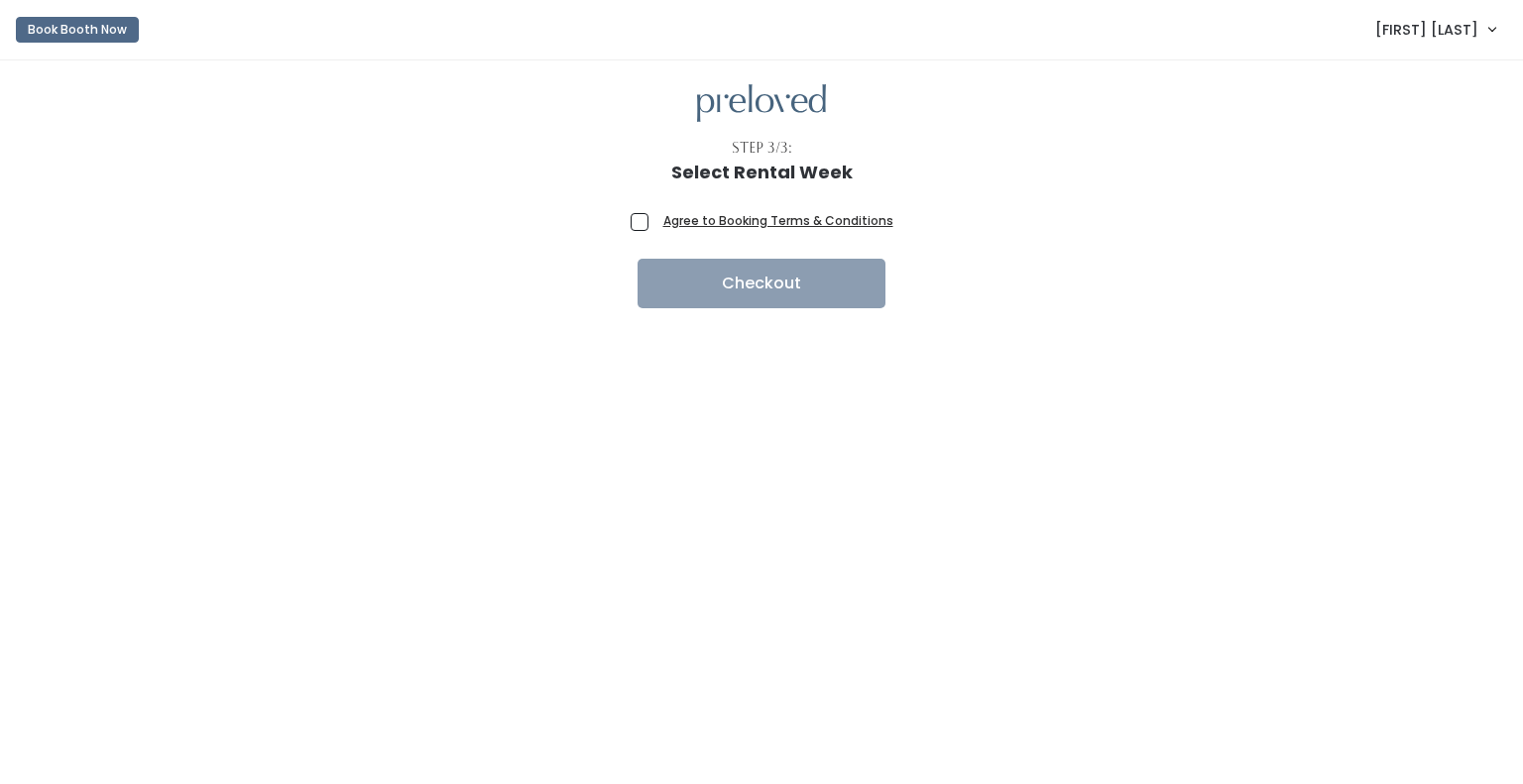 scroll, scrollTop: 0, scrollLeft: 0, axis: both 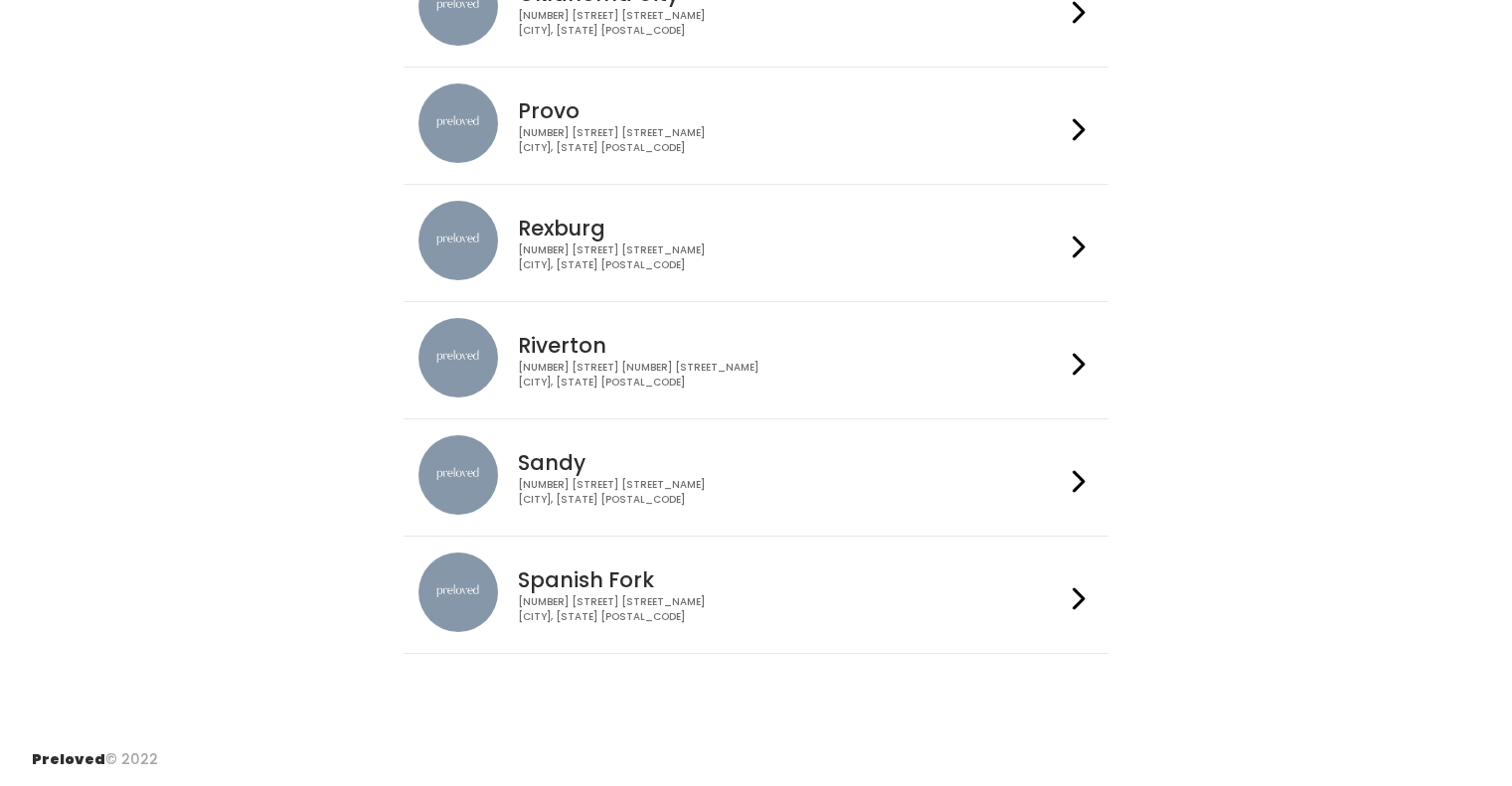 click at bounding box center [1079, 594] 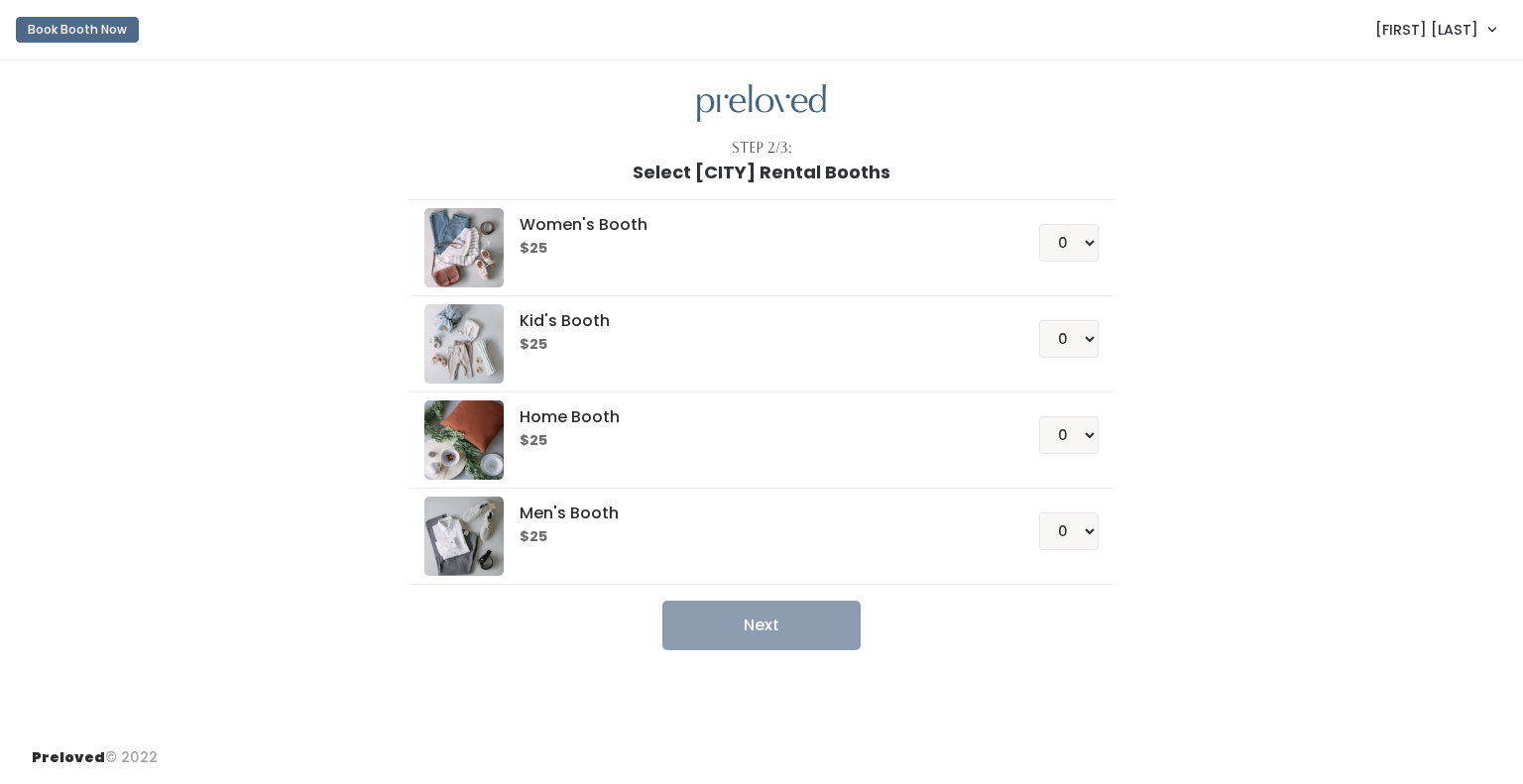 scroll, scrollTop: 0, scrollLeft: 0, axis: both 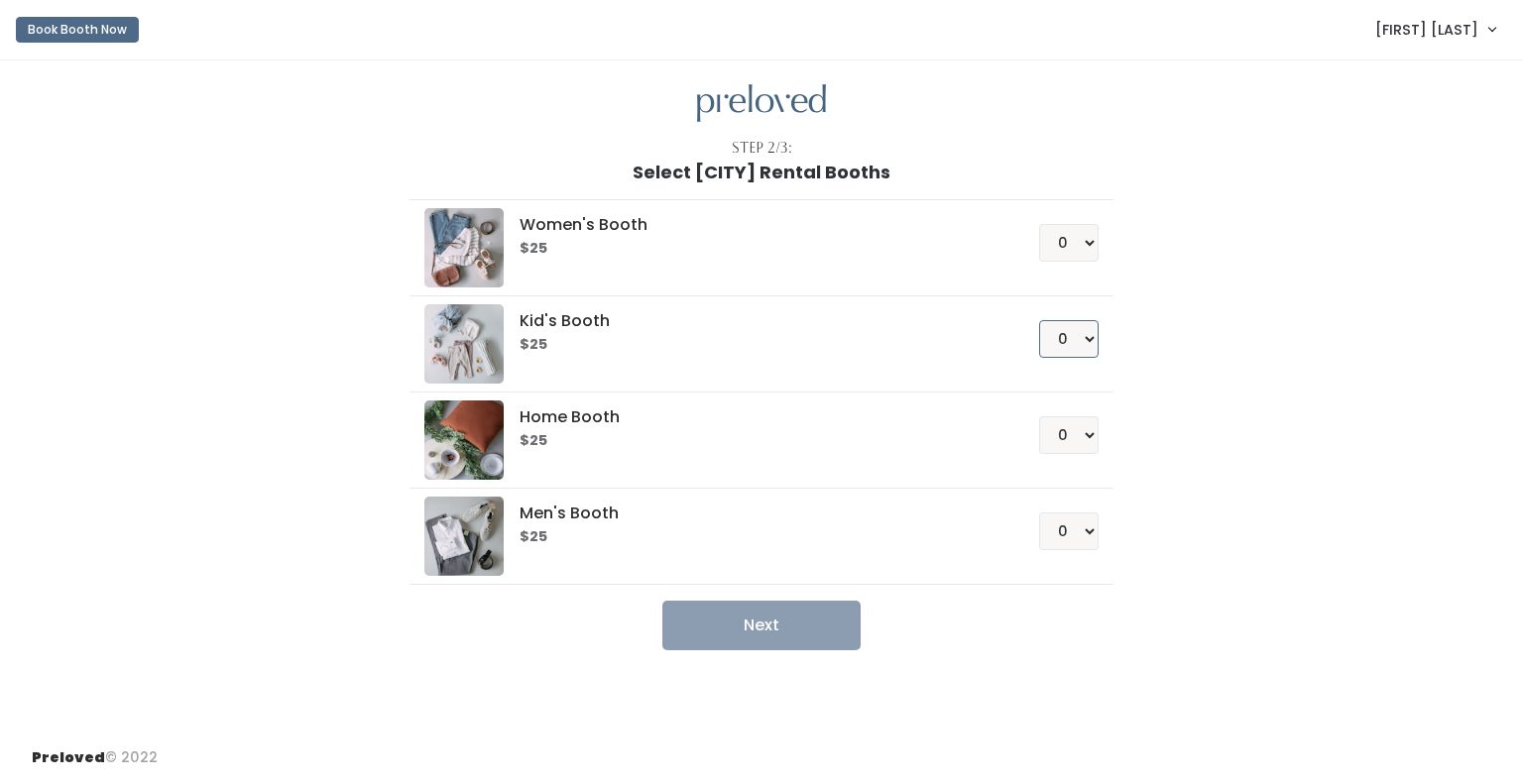 click on "0
1
2
3
4" at bounding box center [1069, 339] 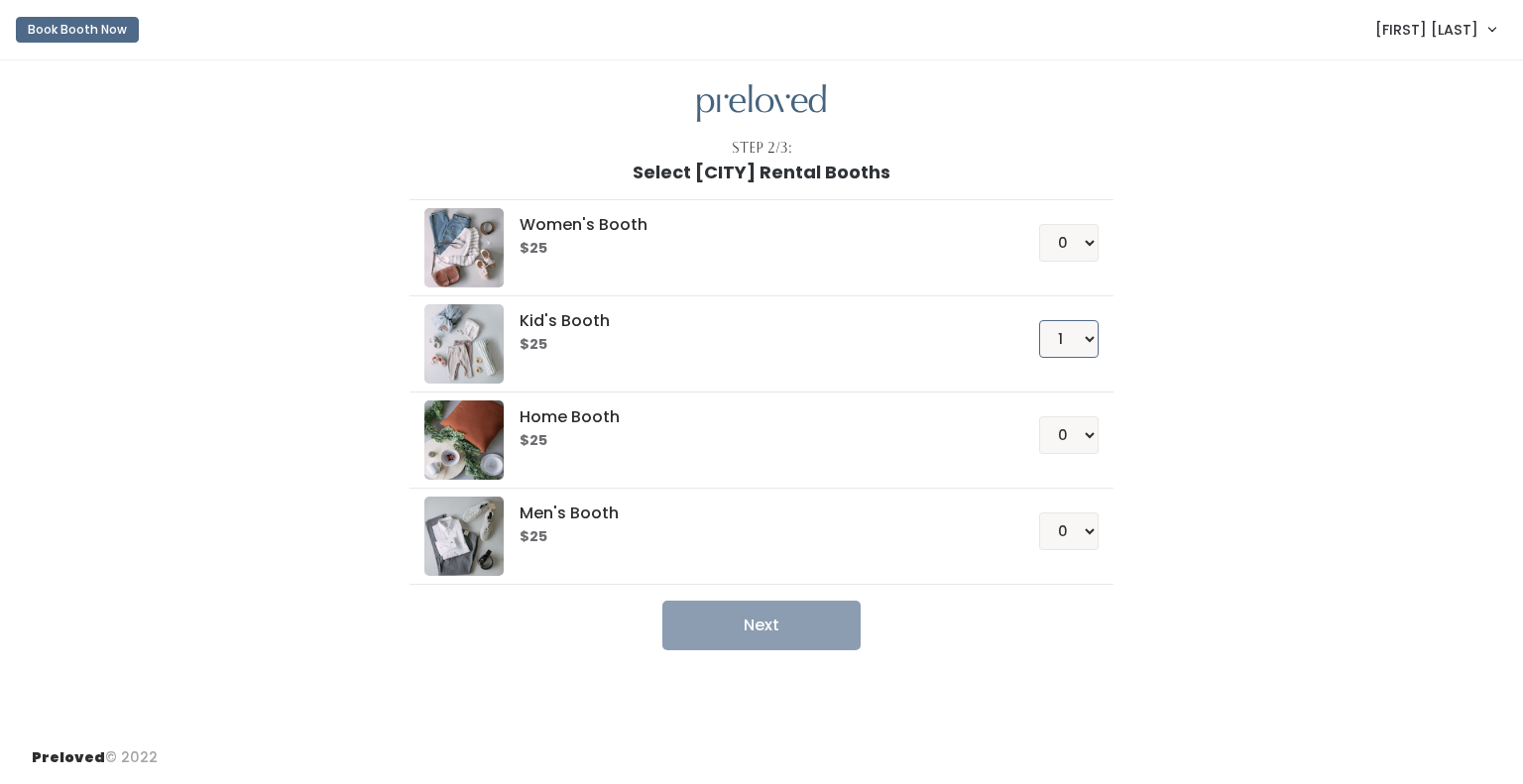 click on "0
1
2
3
4" at bounding box center [1069, 339] 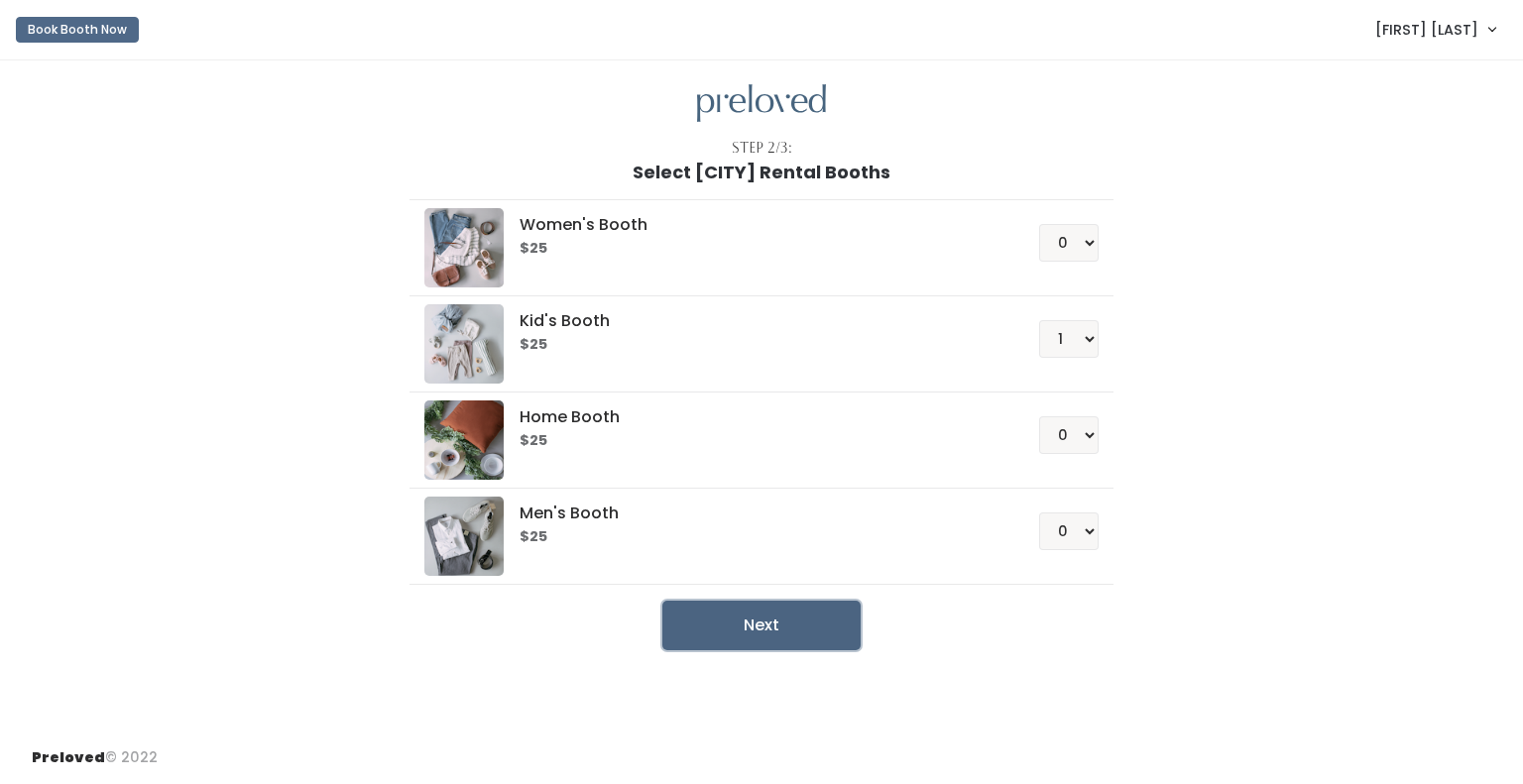 click on "Next" at bounding box center (762, 625) 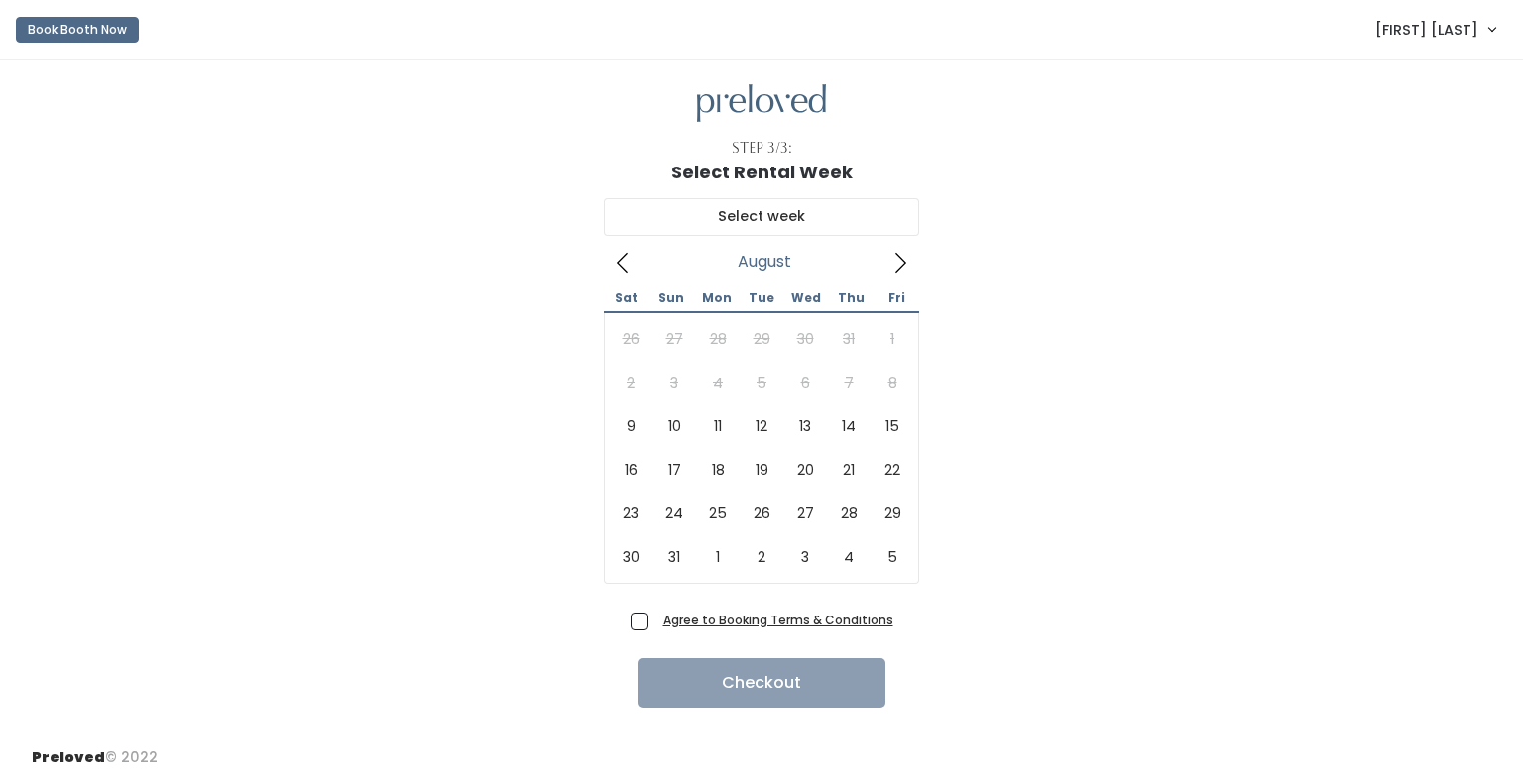 scroll, scrollTop: 0, scrollLeft: 0, axis: both 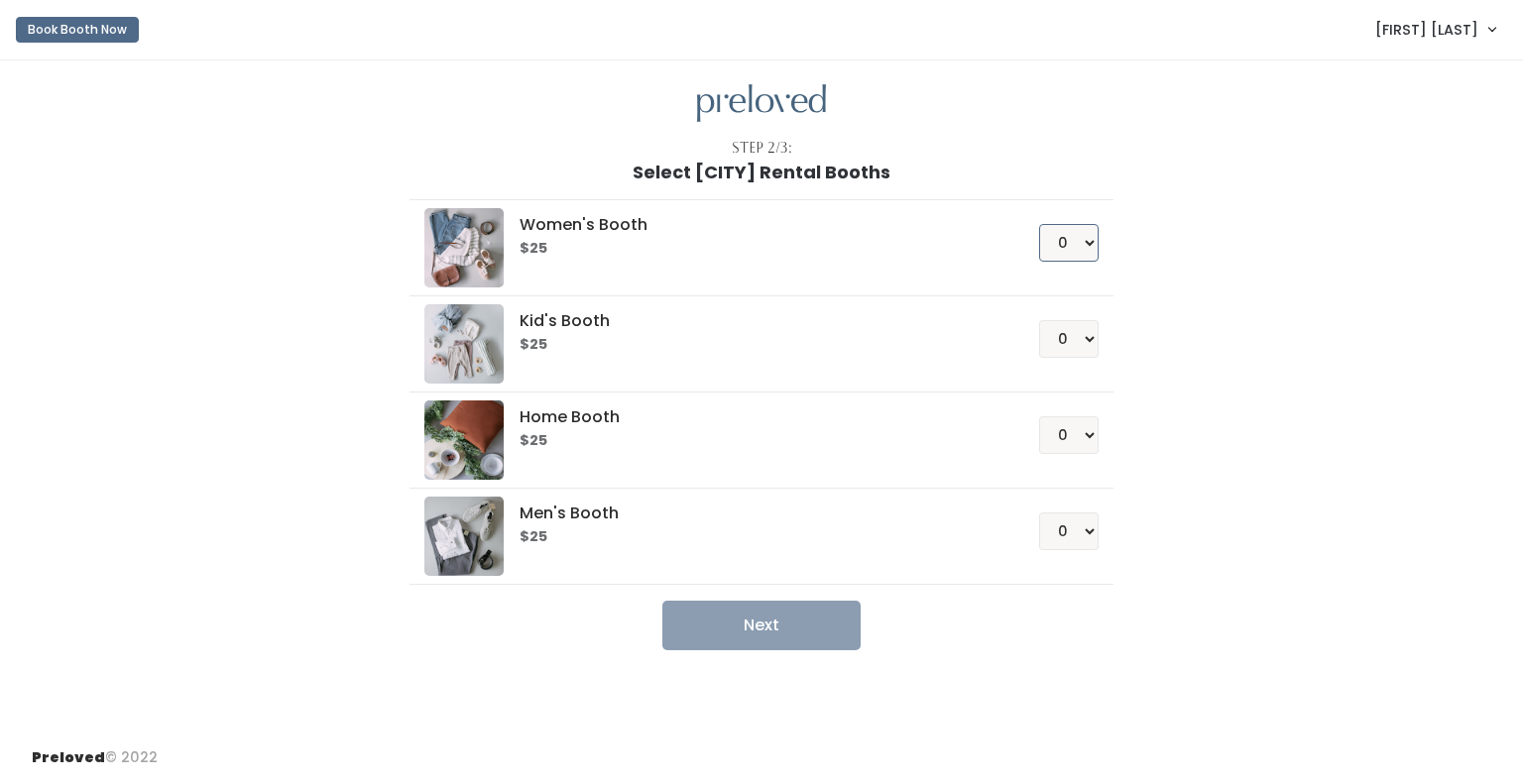 click on "0
1
2
3
4" at bounding box center (1069, 243) 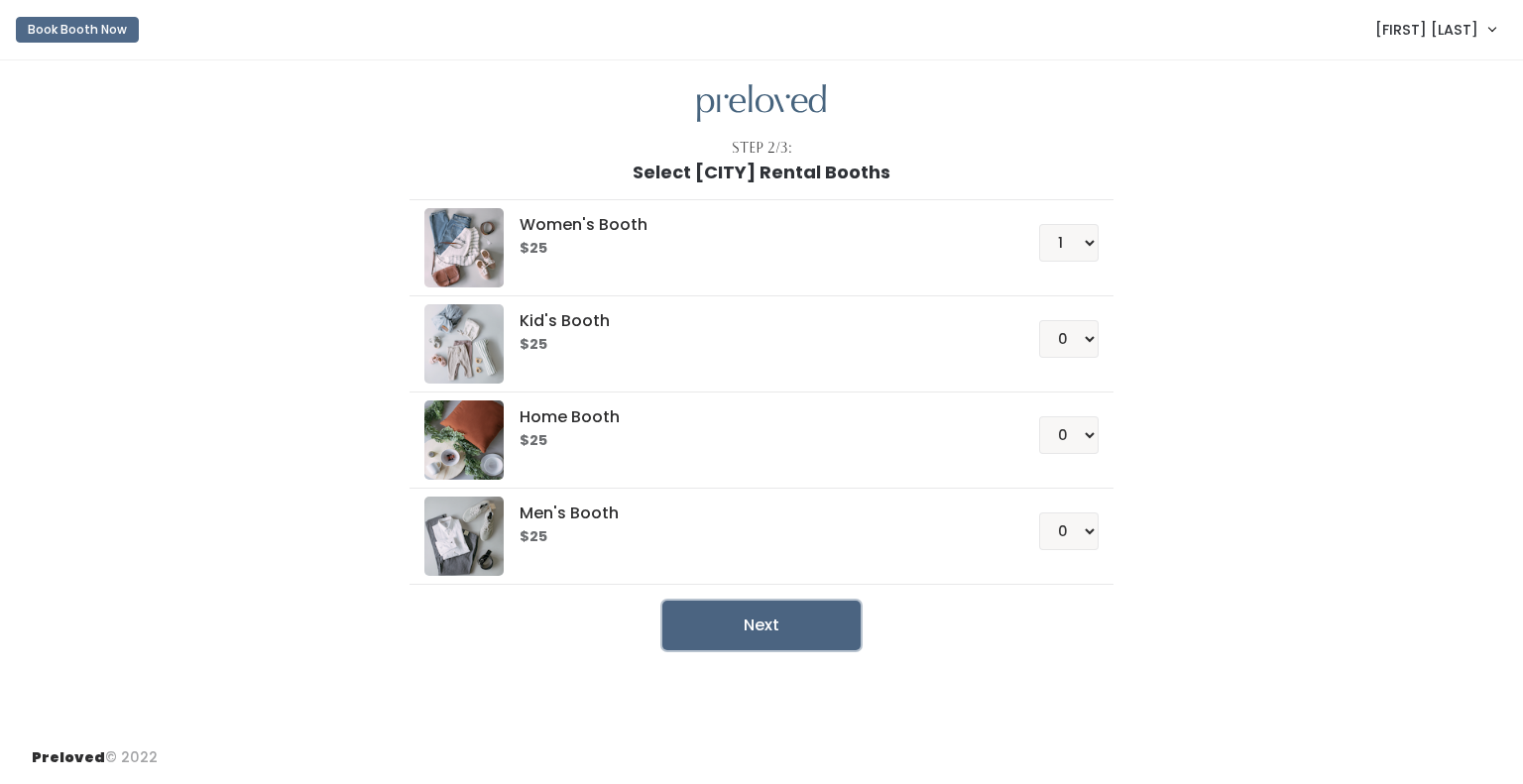 click on "Next" at bounding box center (762, 625) 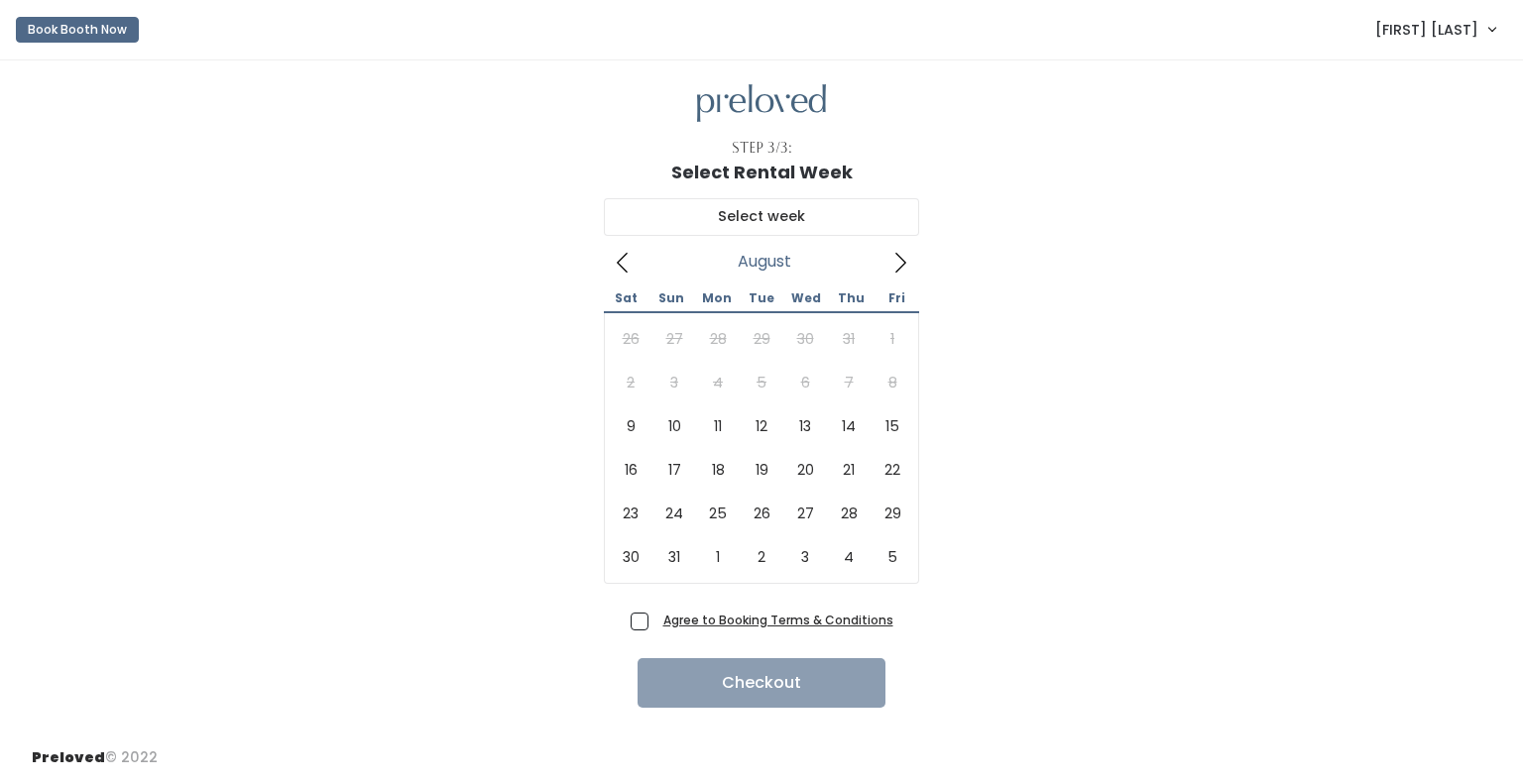 scroll, scrollTop: 0, scrollLeft: 0, axis: both 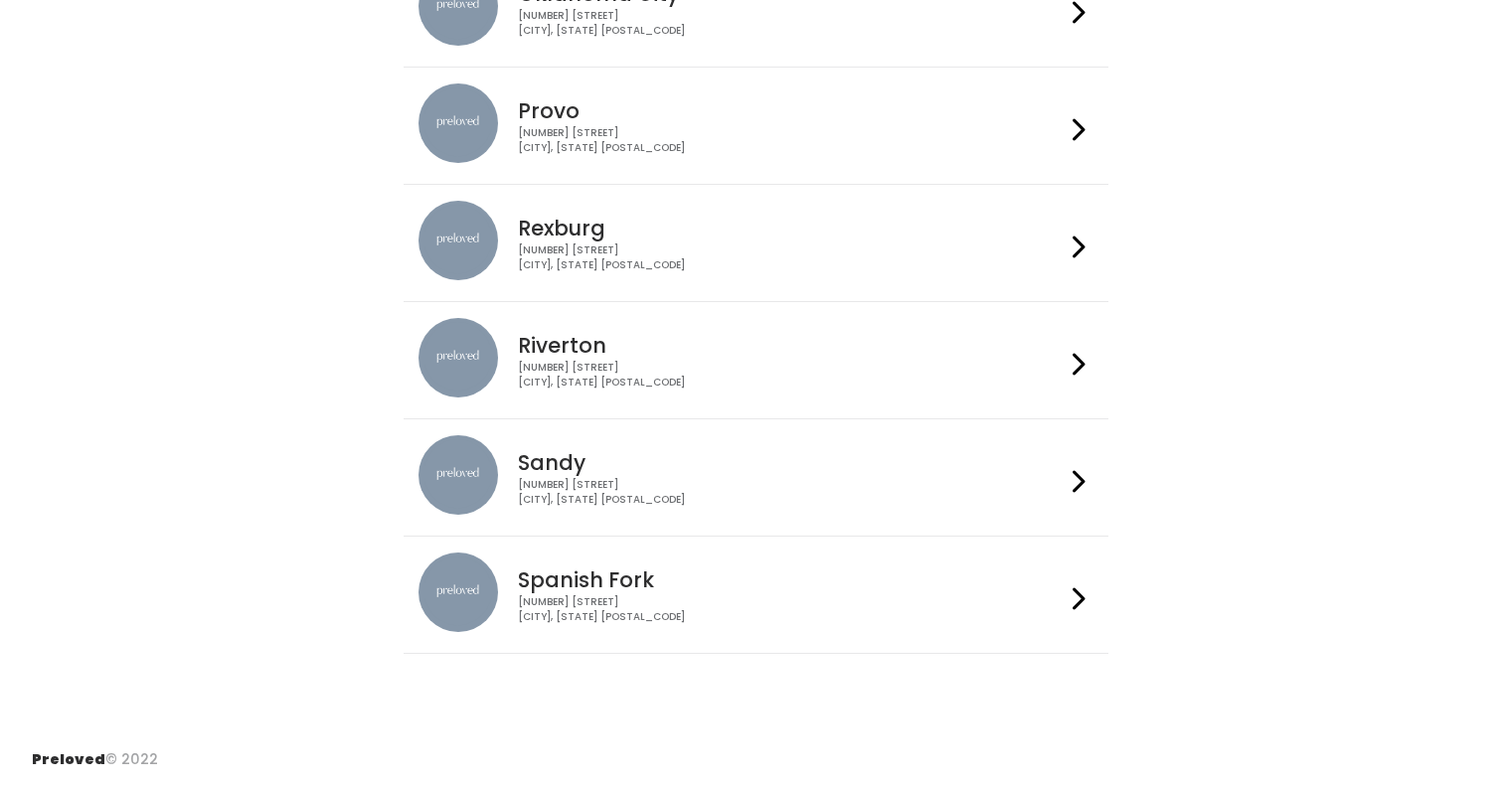 click on "[NUMBER] [STREET]
[CITY], [STATE] [POSTAL_CODE]" at bounding box center [791, 492] 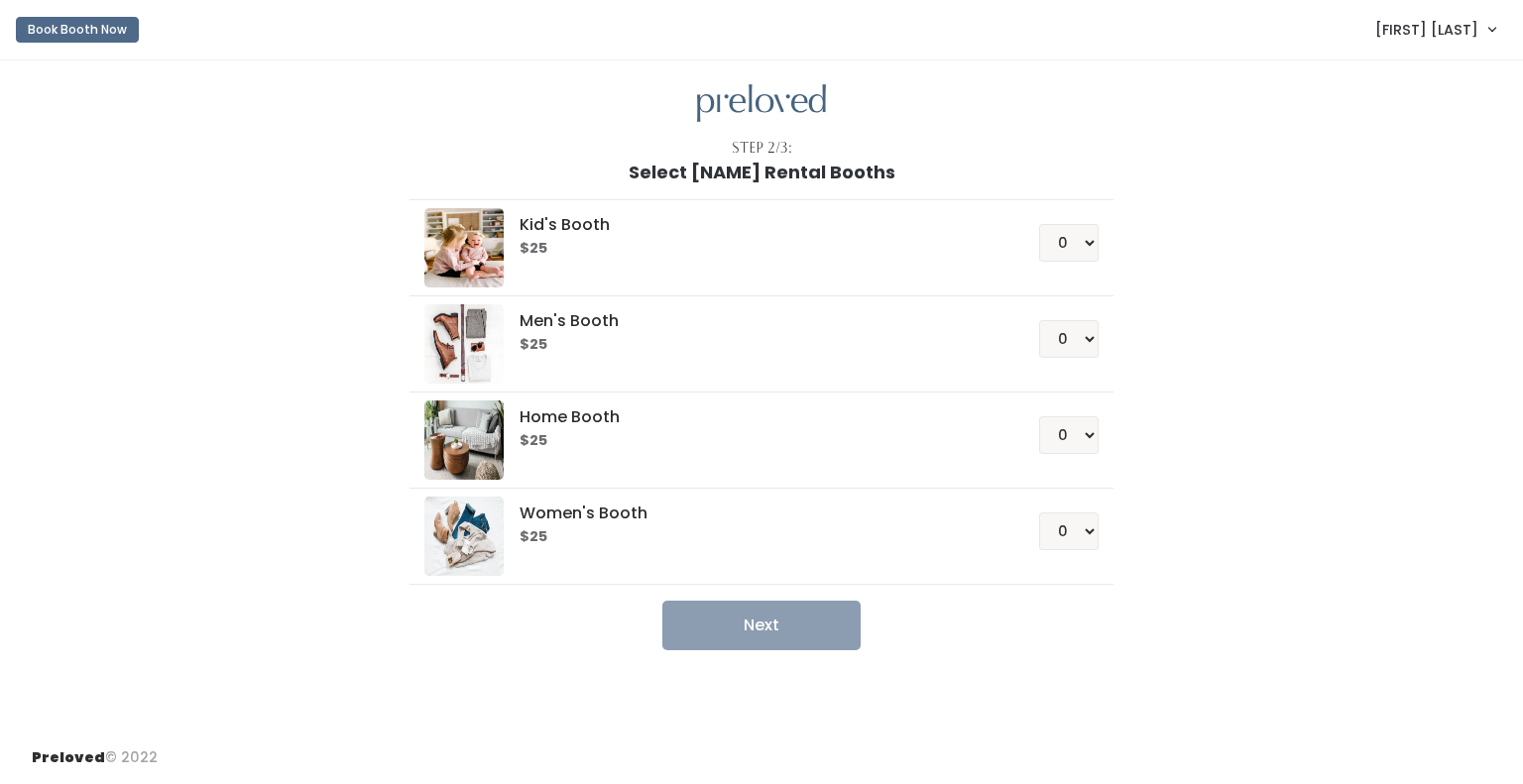 scroll, scrollTop: 0, scrollLeft: 0, axis: both 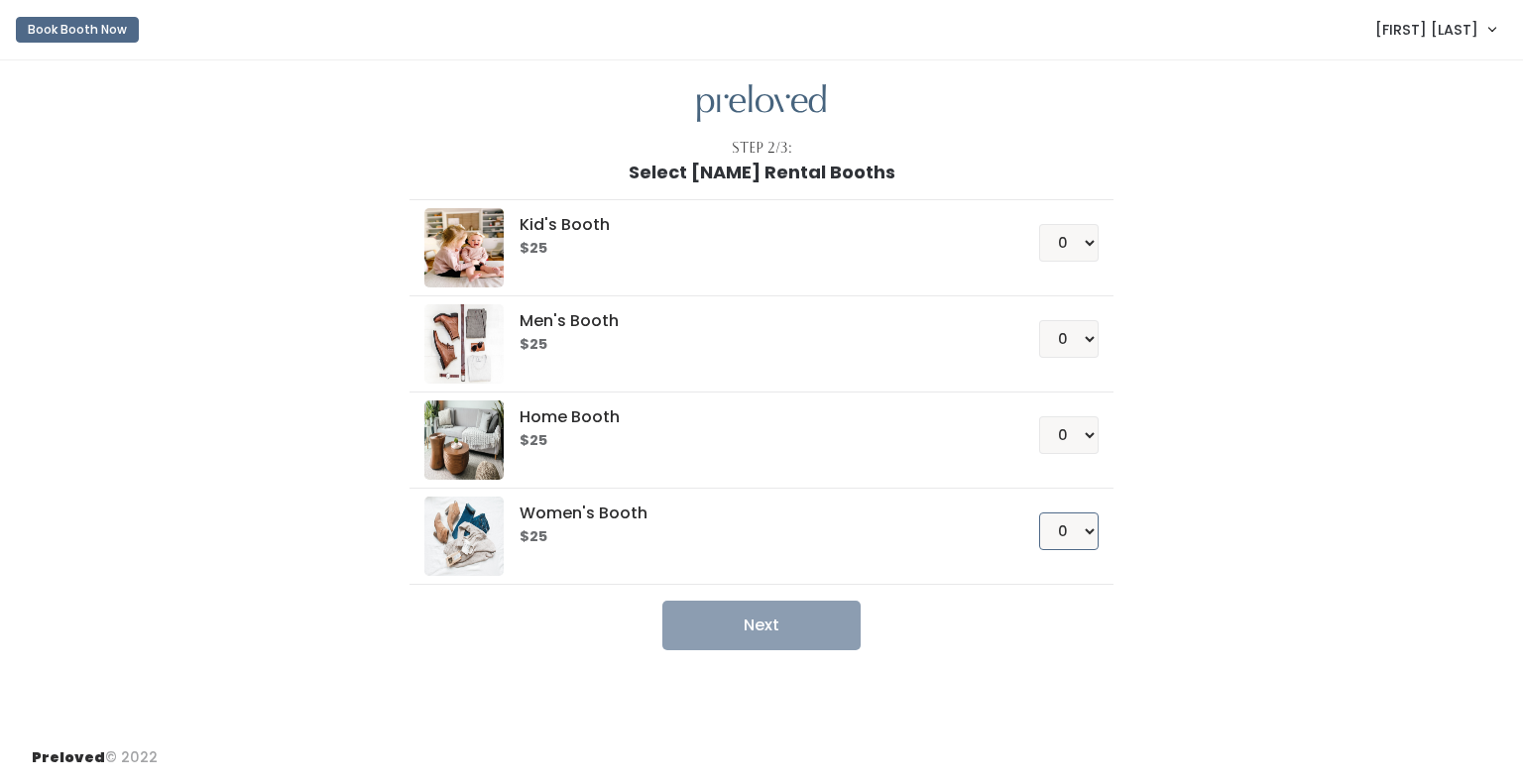 click on "0
1
2
3
4" at bounding box center [1069, 531] 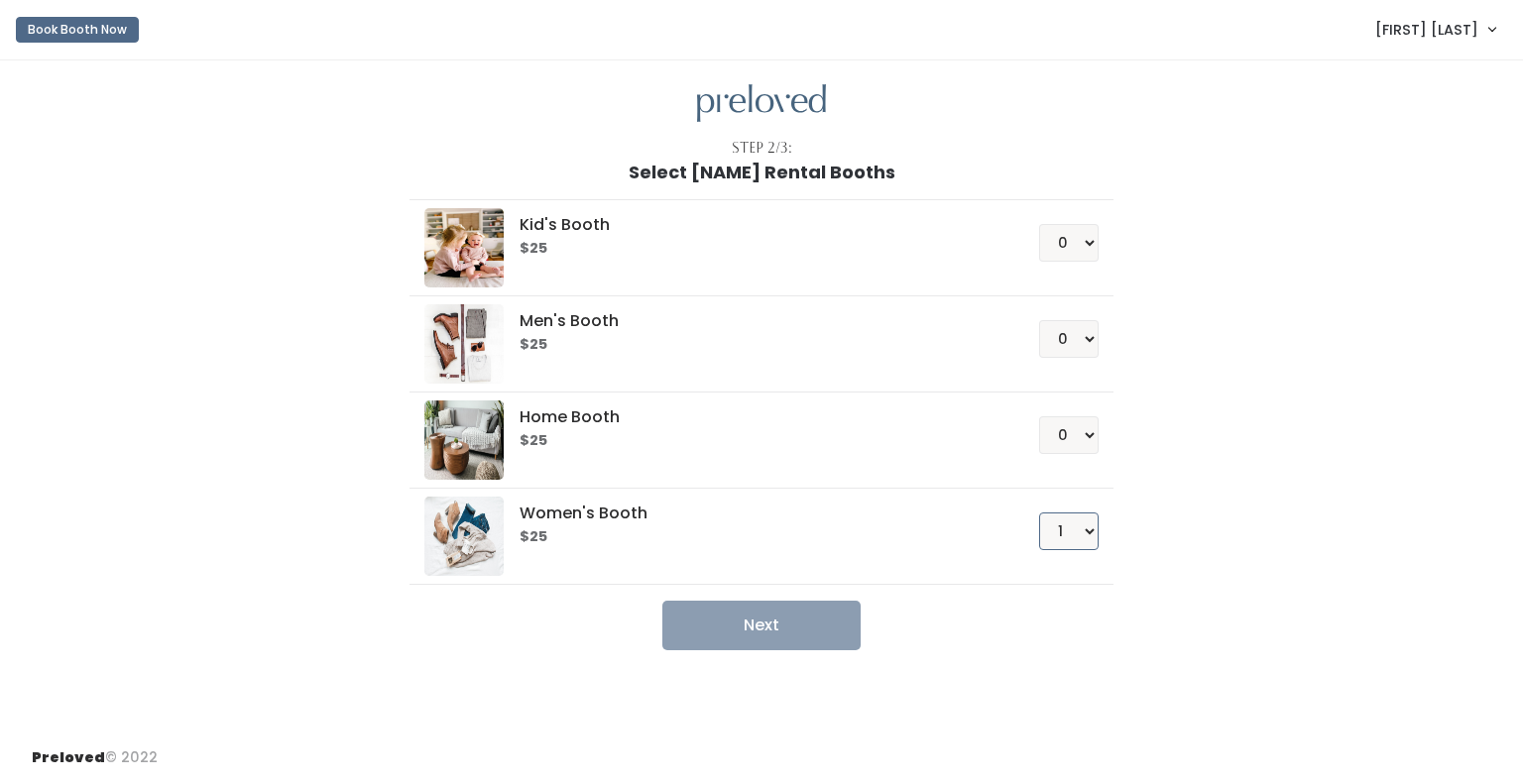 click on "0
1
2
3
4" at bounding box center (1069, 531) 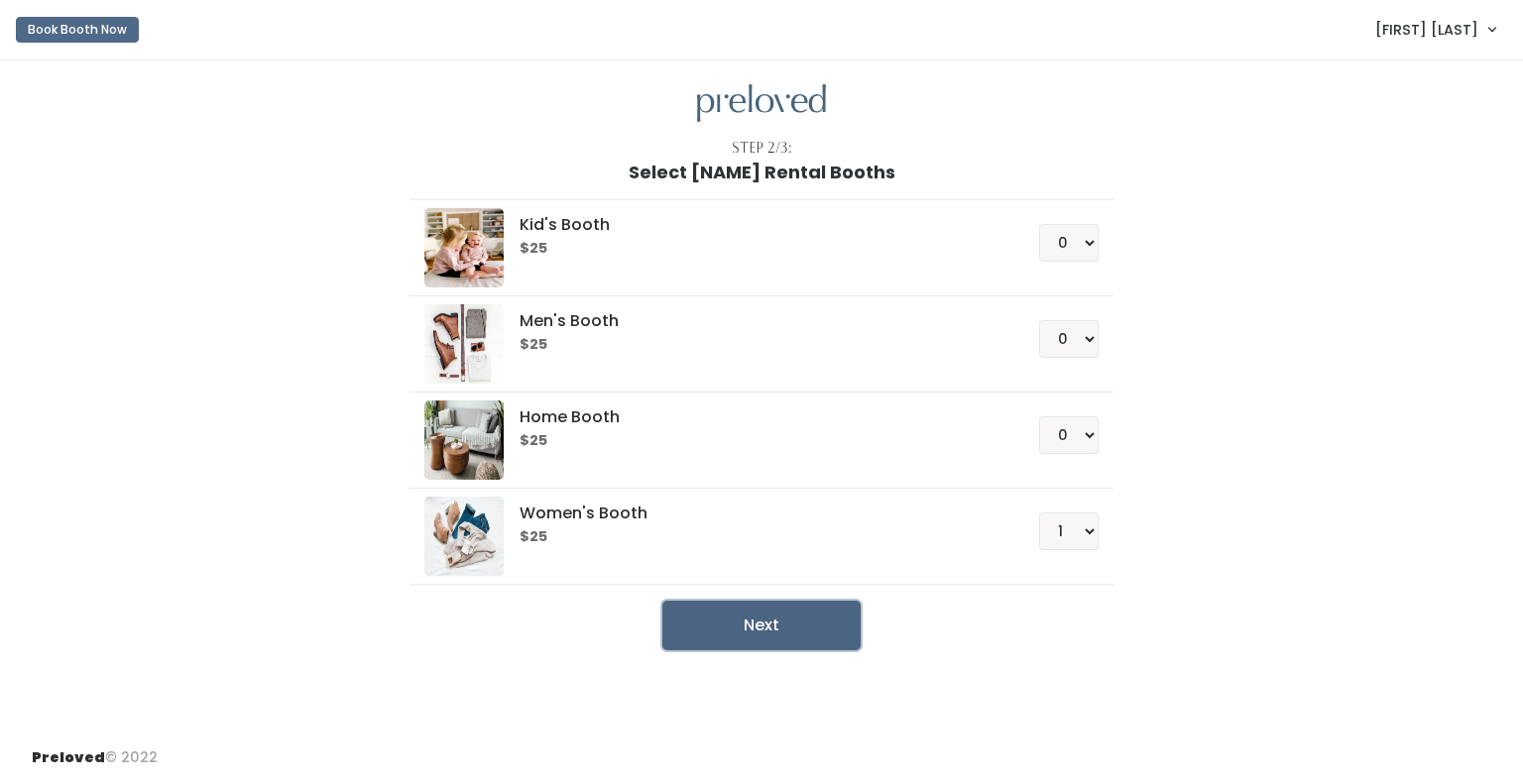 click on "Next" at bounding box center [762, 625] 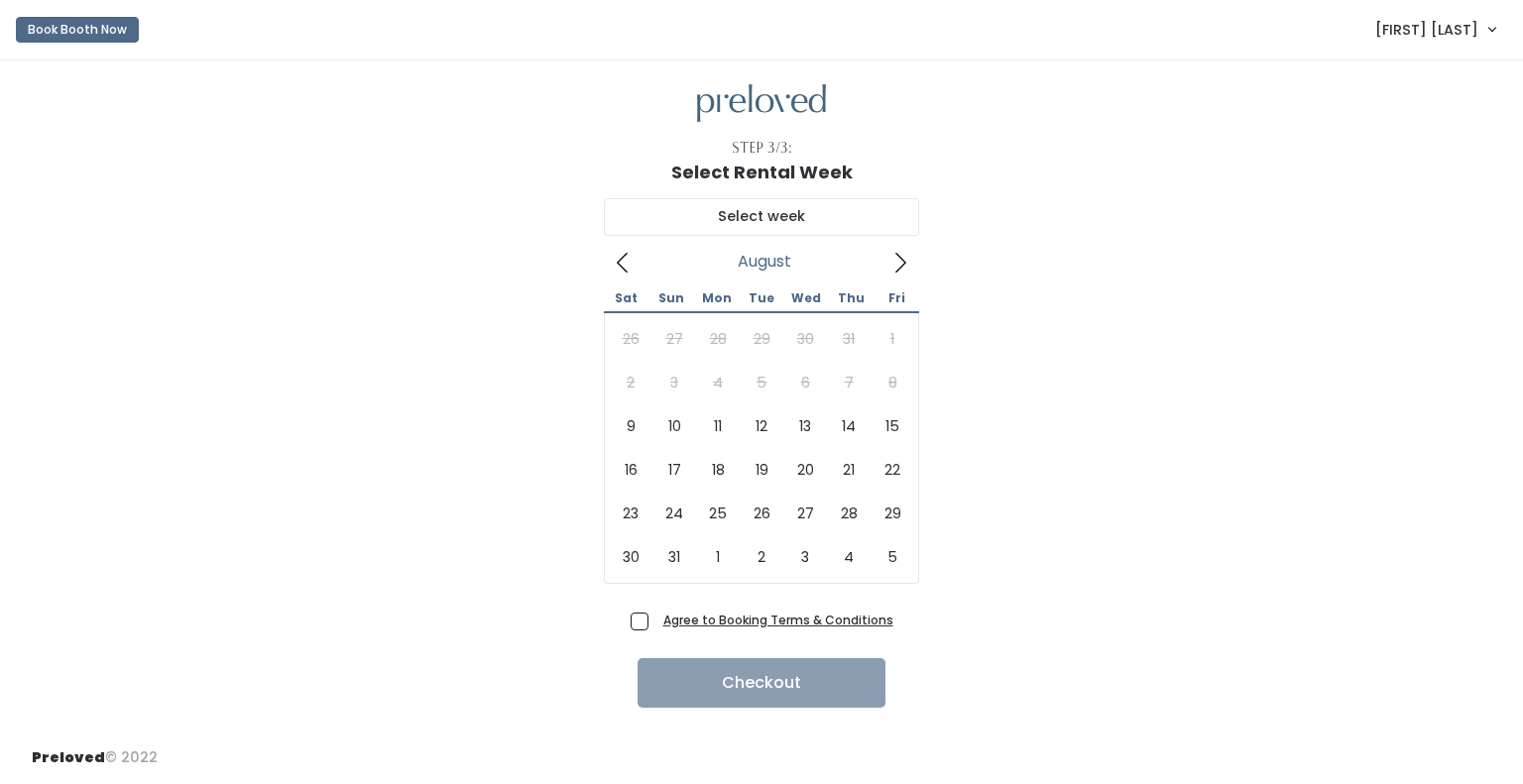 scroll, scrollTop: 0, scrollLeft: 0, axis: both 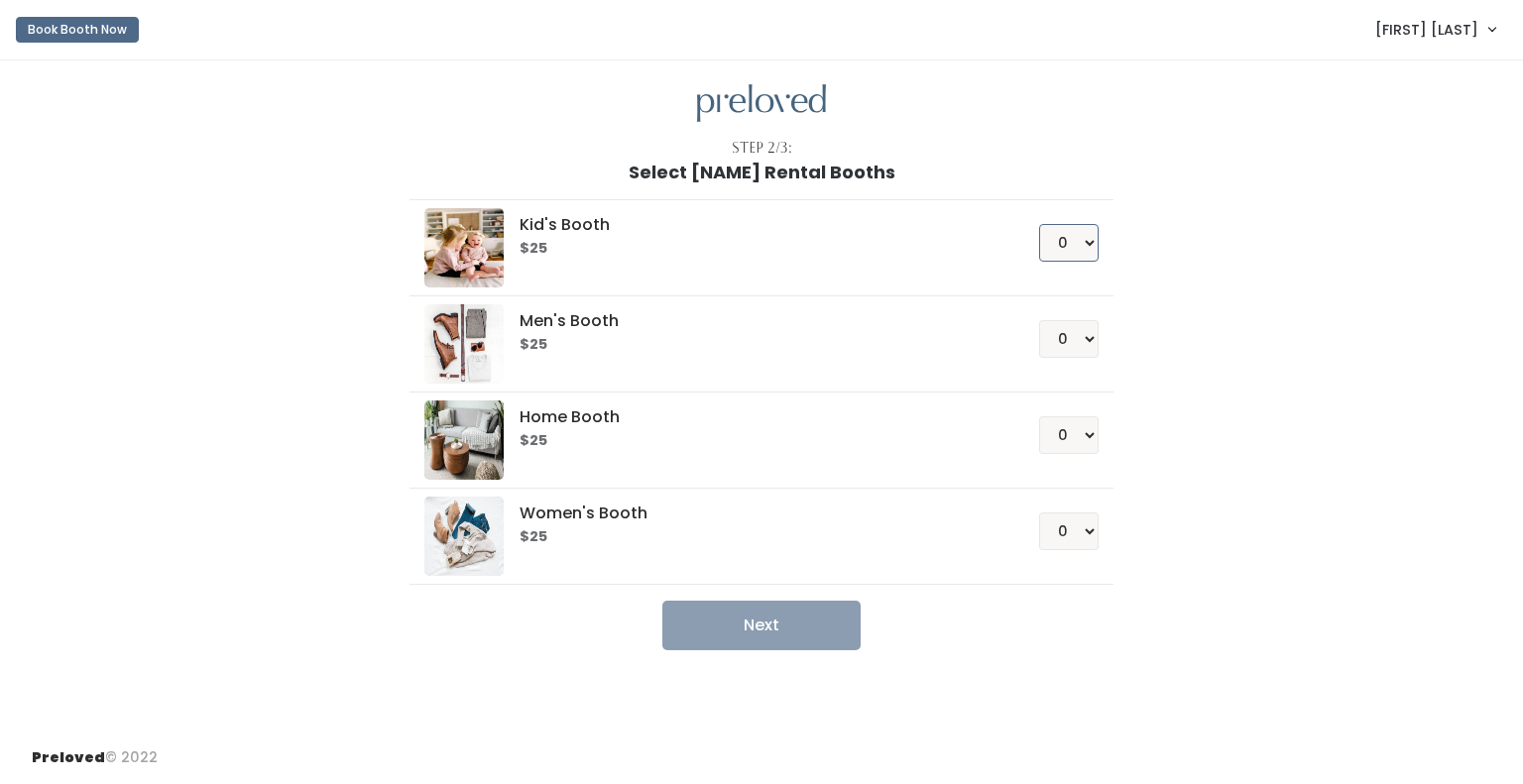 click on "0
1
2
3
4" at bounding box center (1069, 243) 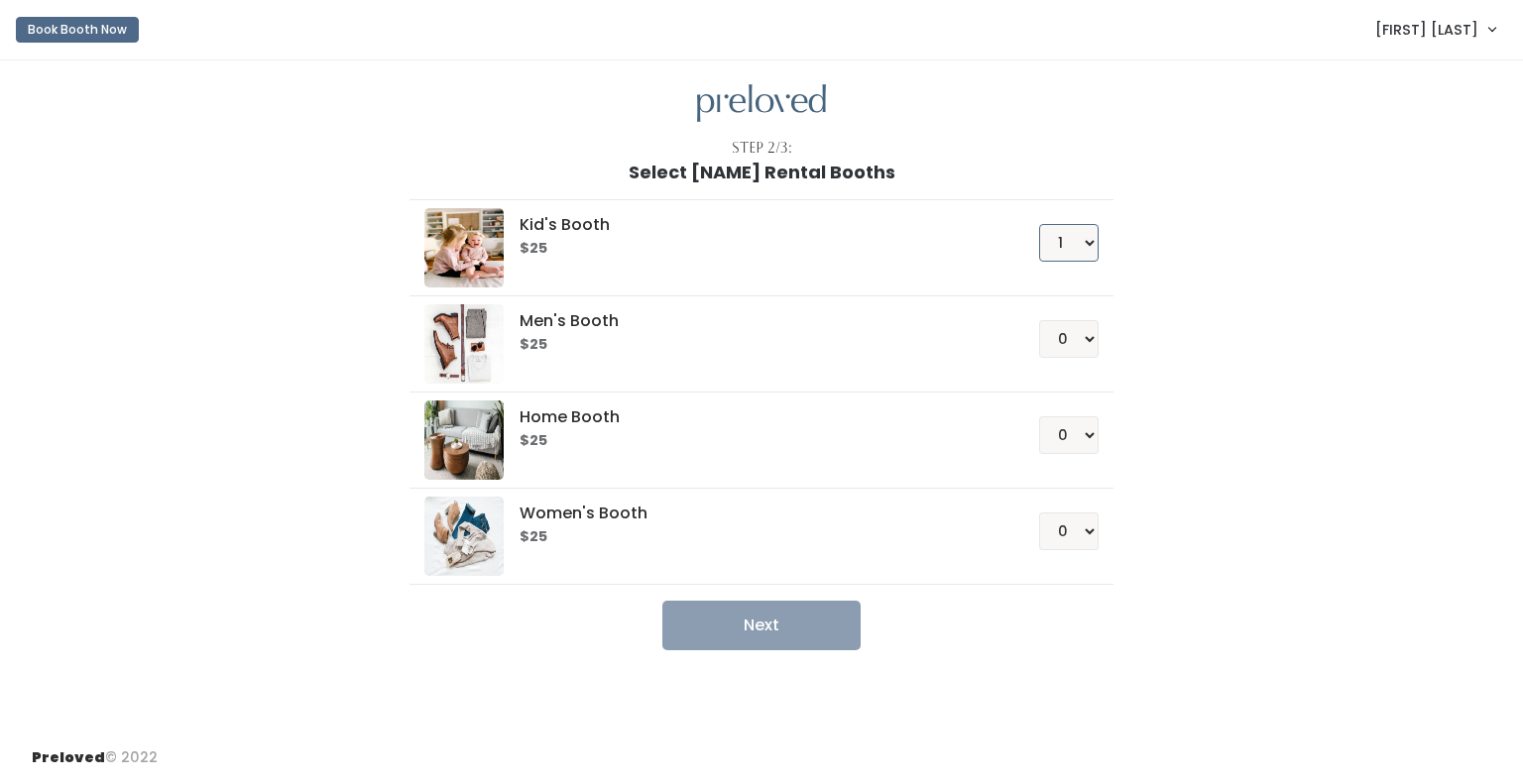click on "0
1
2
3
4" at bounding box center [1069, 243] 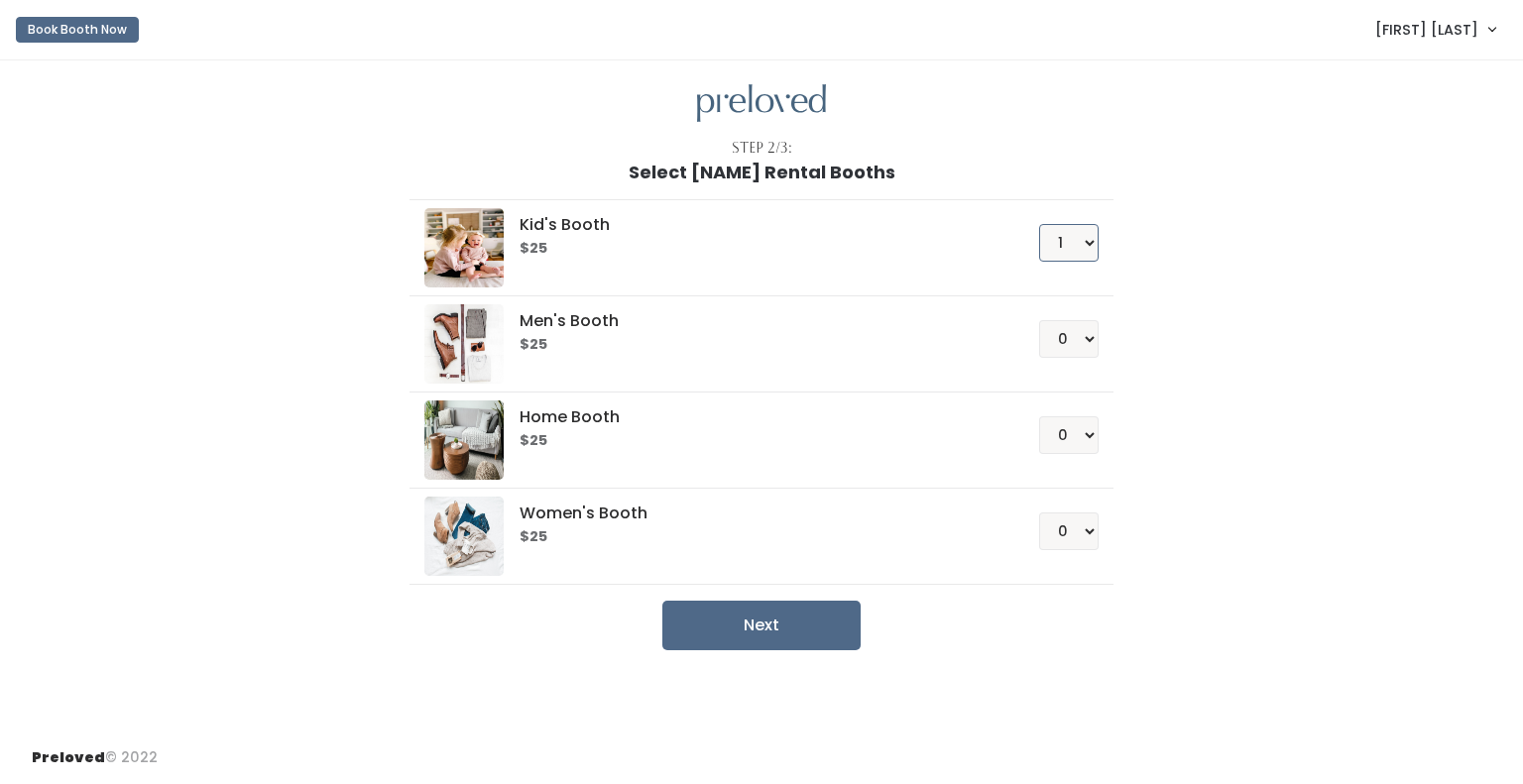 click on "0
1
2
3
4" at bounding box center (1069, 243) 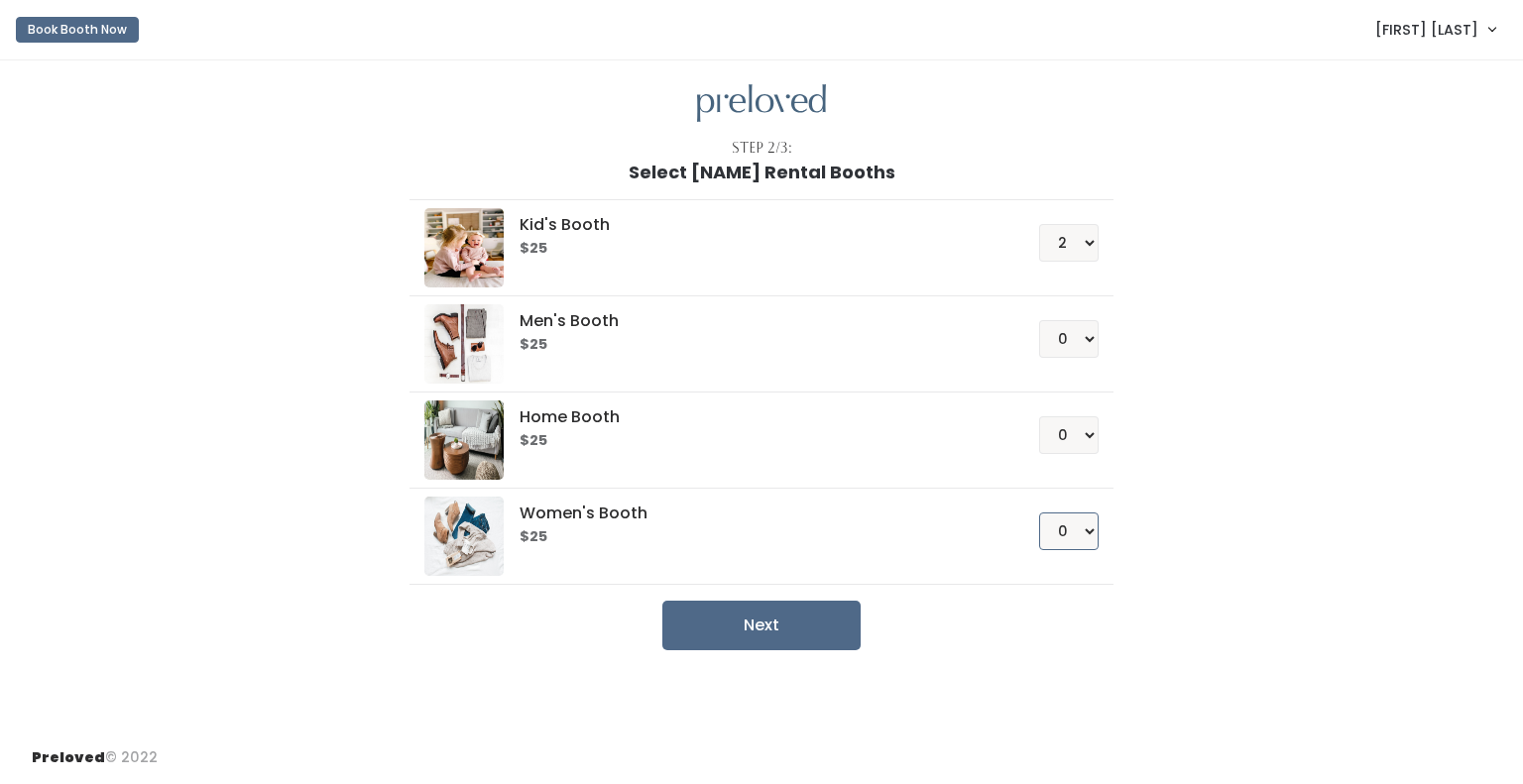 click on "0
1
2
3
4" at bounding box center (1069, 531) 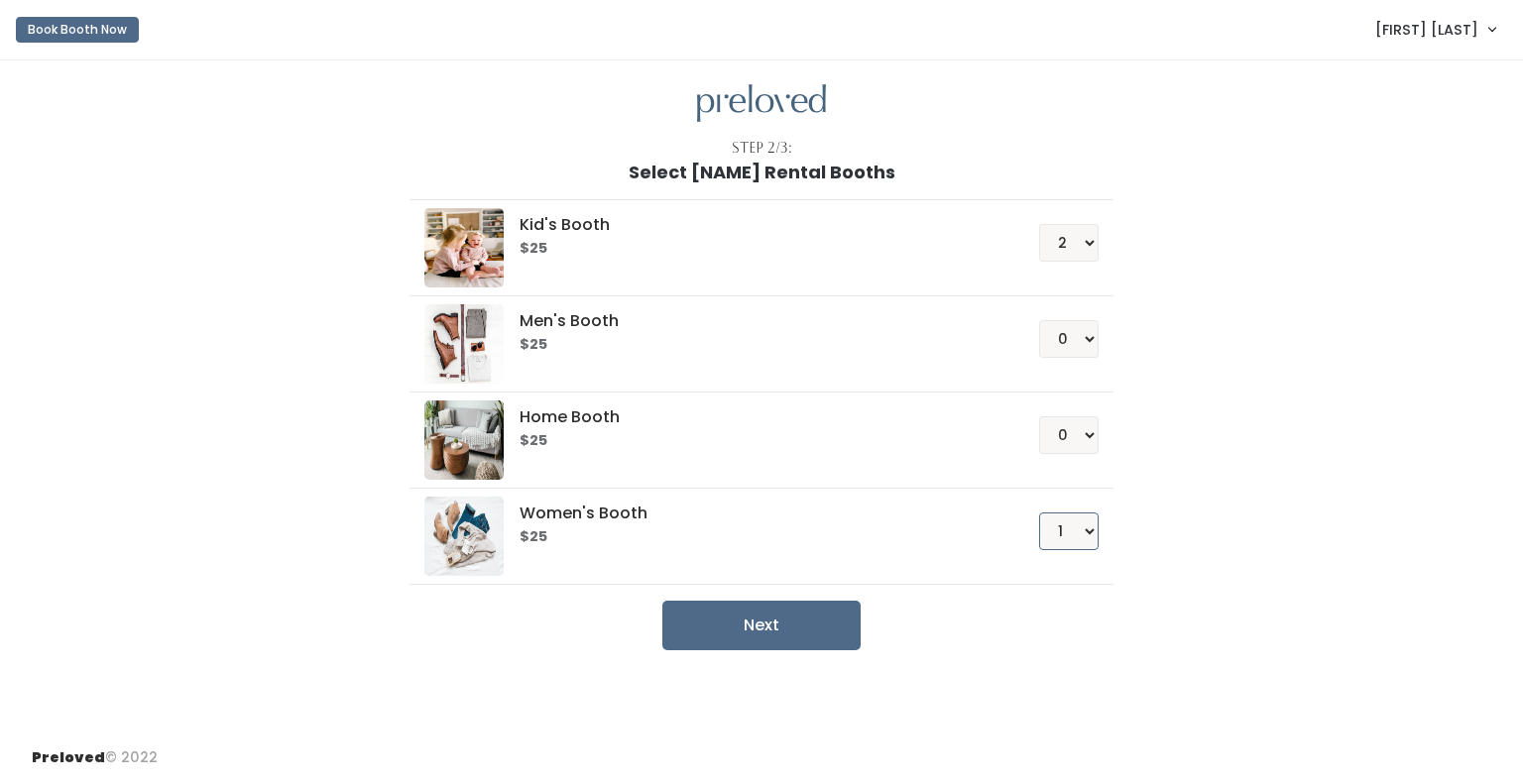 click on "0
1
2
3
4" at bounding box center (1069, 531) 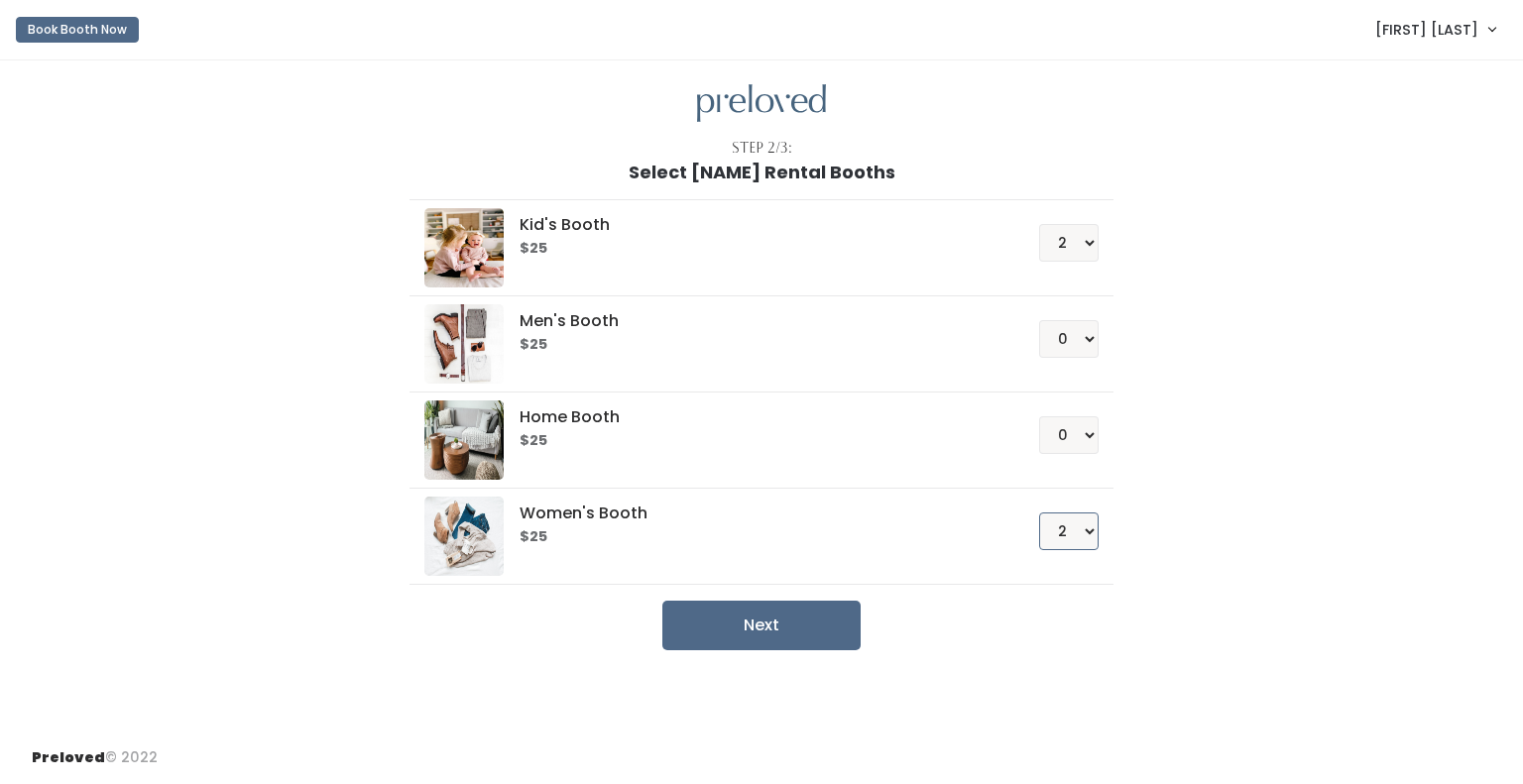 click on "0
1
2
3
4" at bounding box center (1069, 531) 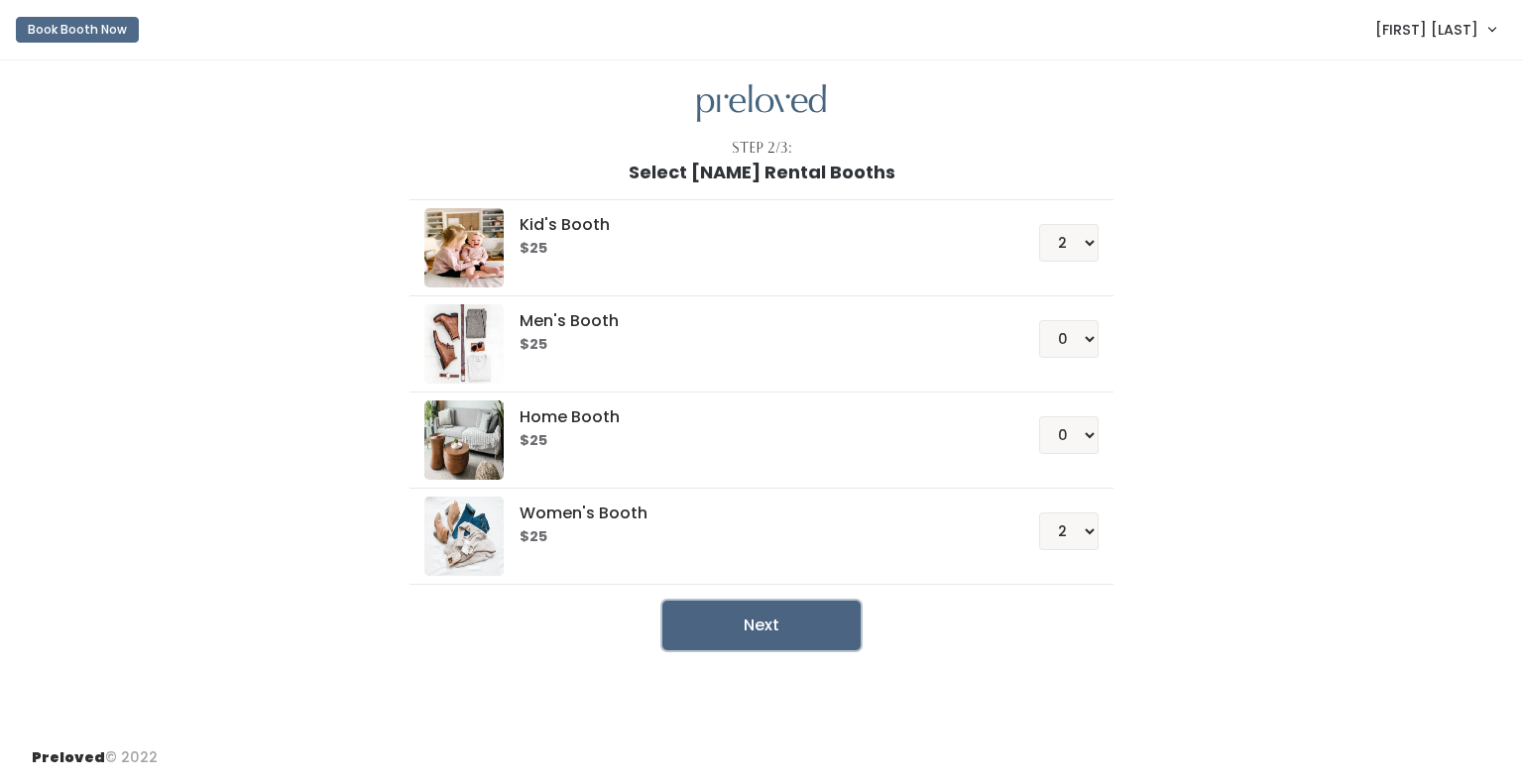 click on "Next" at bounding box center [762, 625] 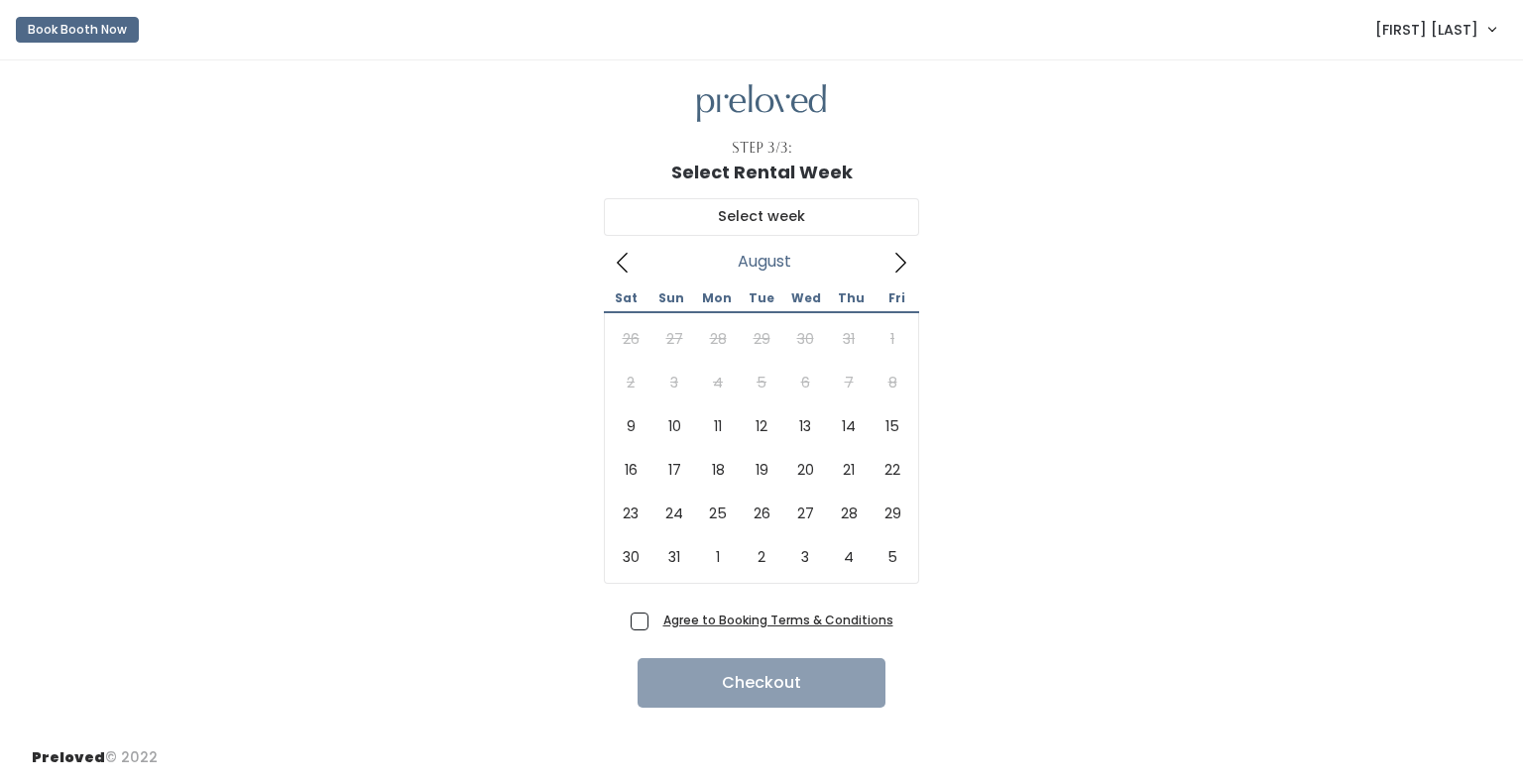 scroll, scrollTop: 0, scrollLeft: 0, axis: both 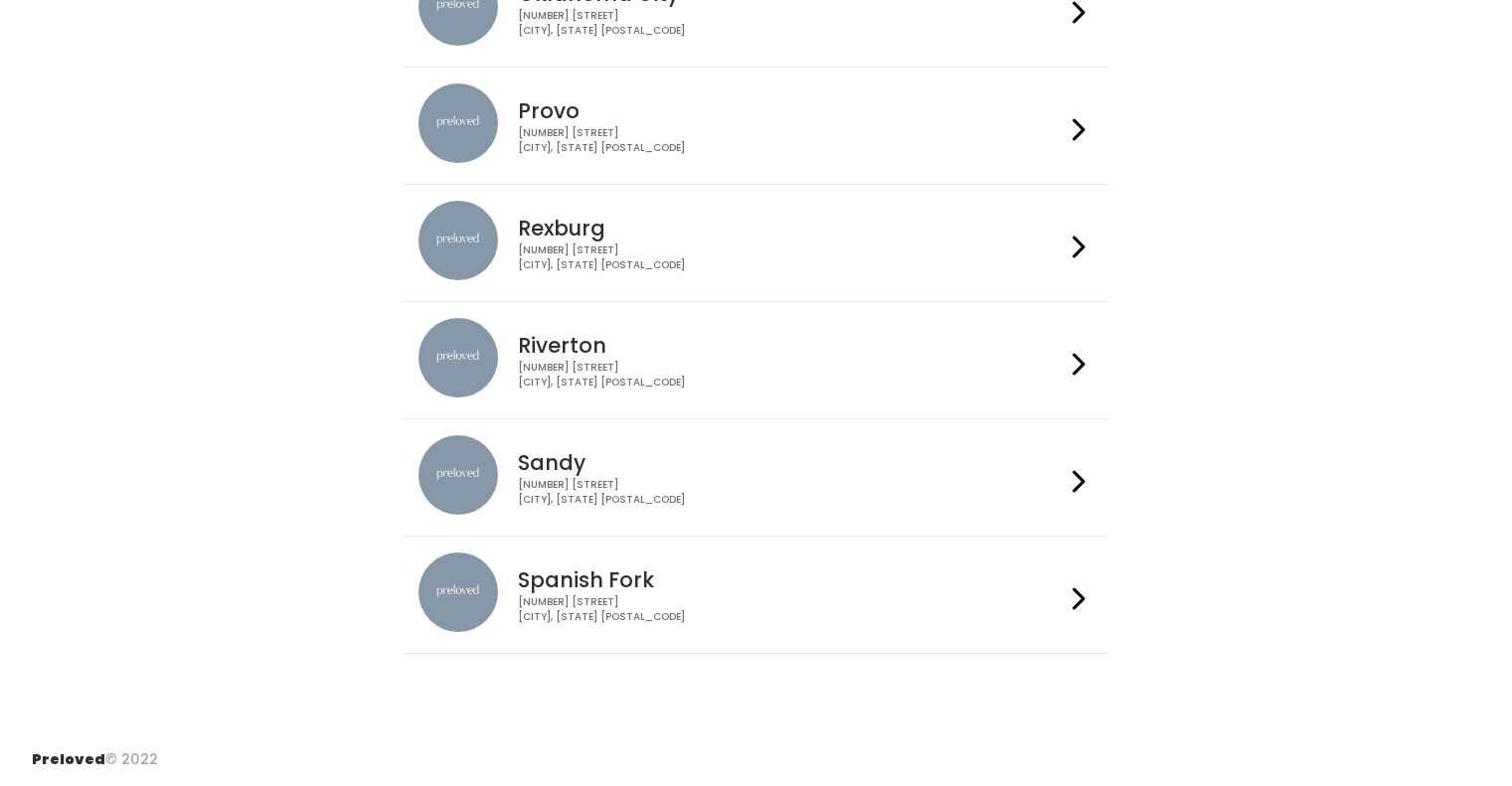click at bounding box center [1079, 129] 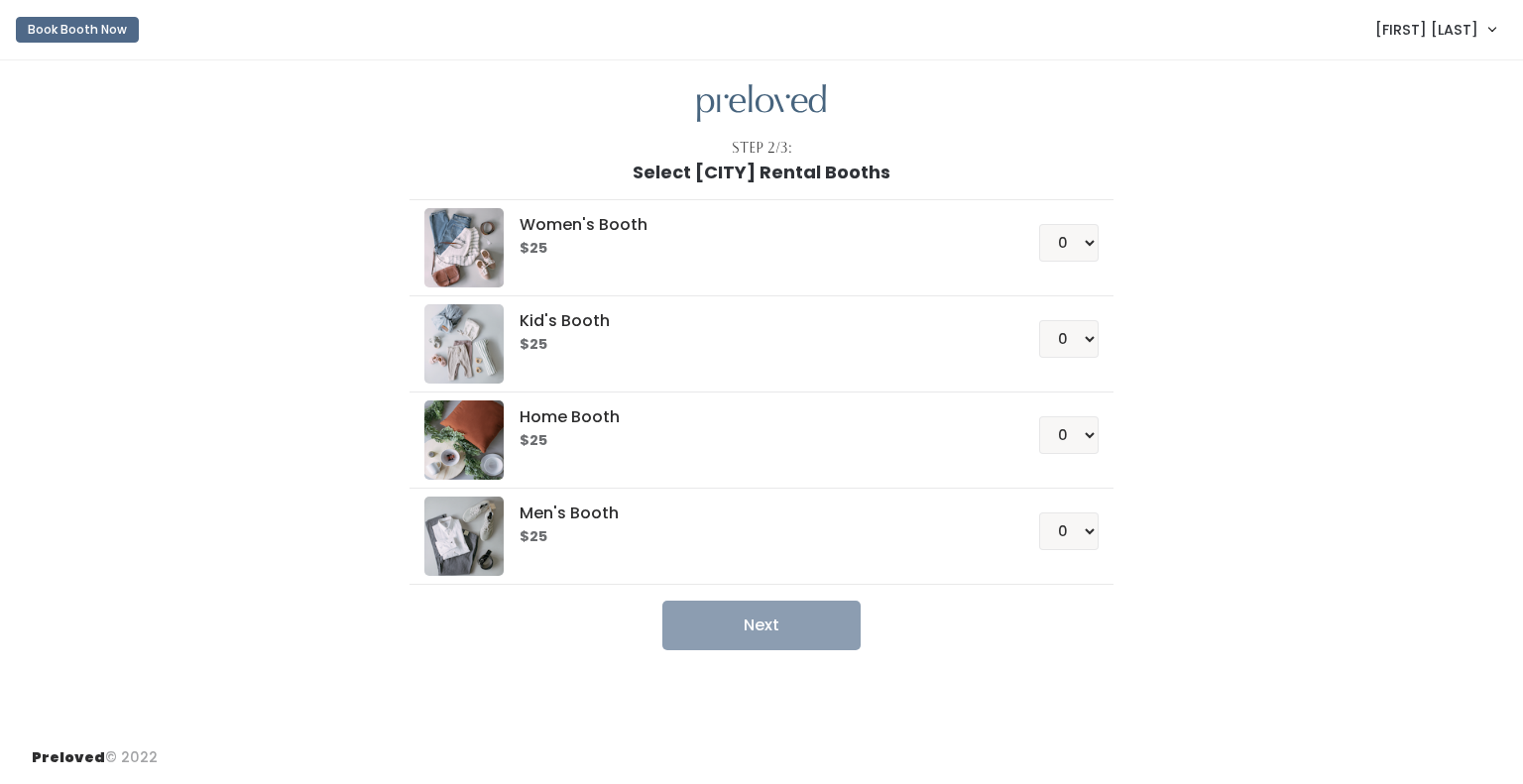 scroll, scrollTop: 0, scrollLeft: 0, axis: both 